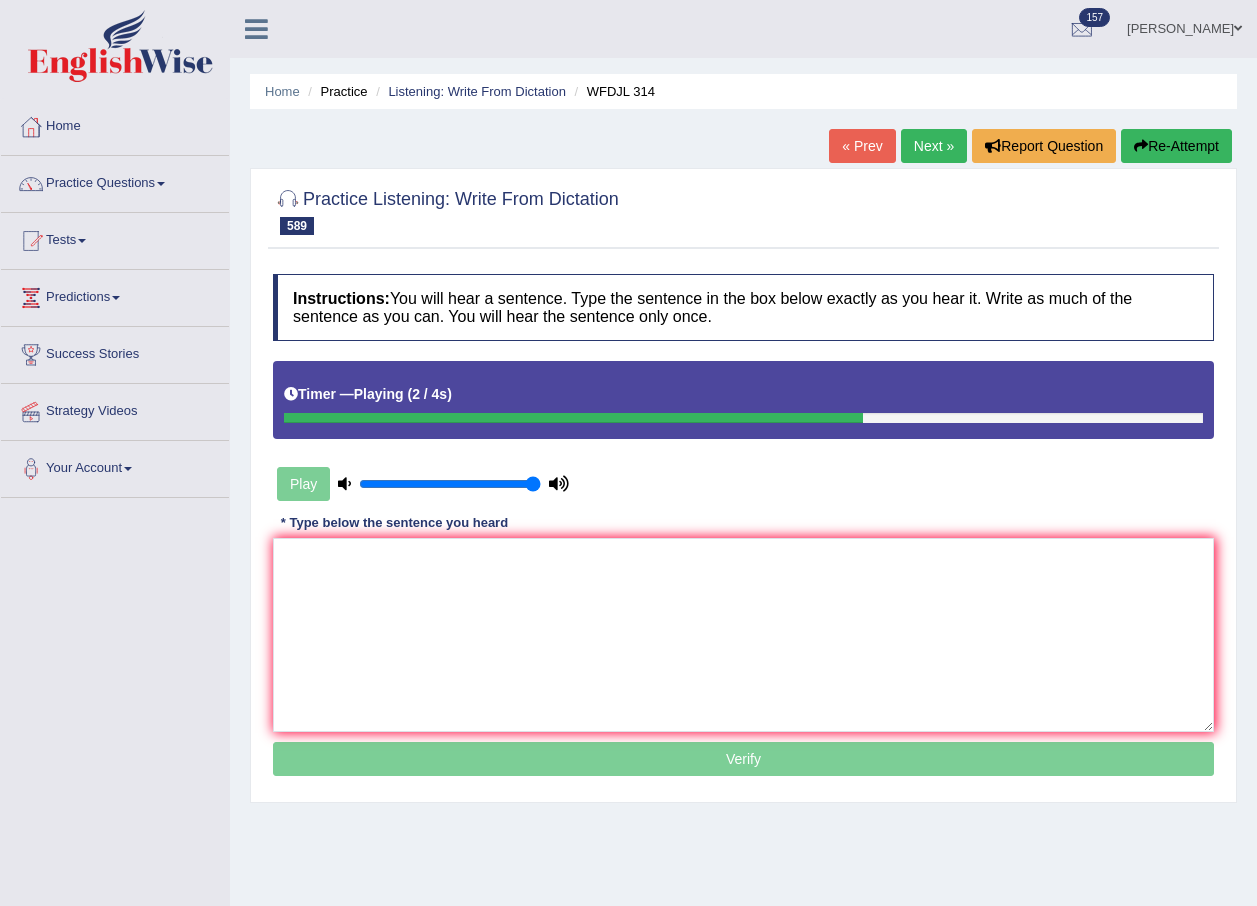 scroll, scrollTop: 0, scrollLeft: 0, axis: both 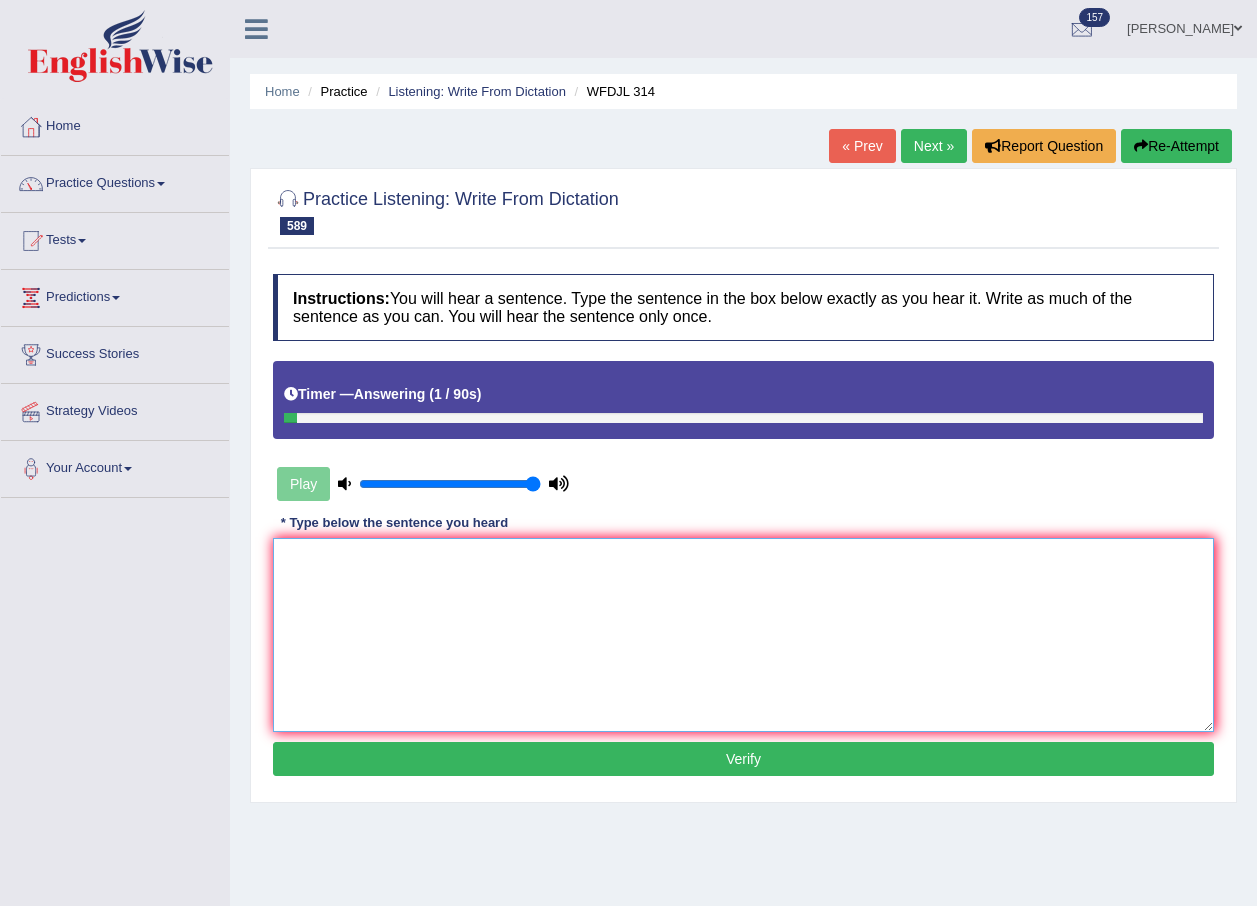 click at bounding box center (743, 635) 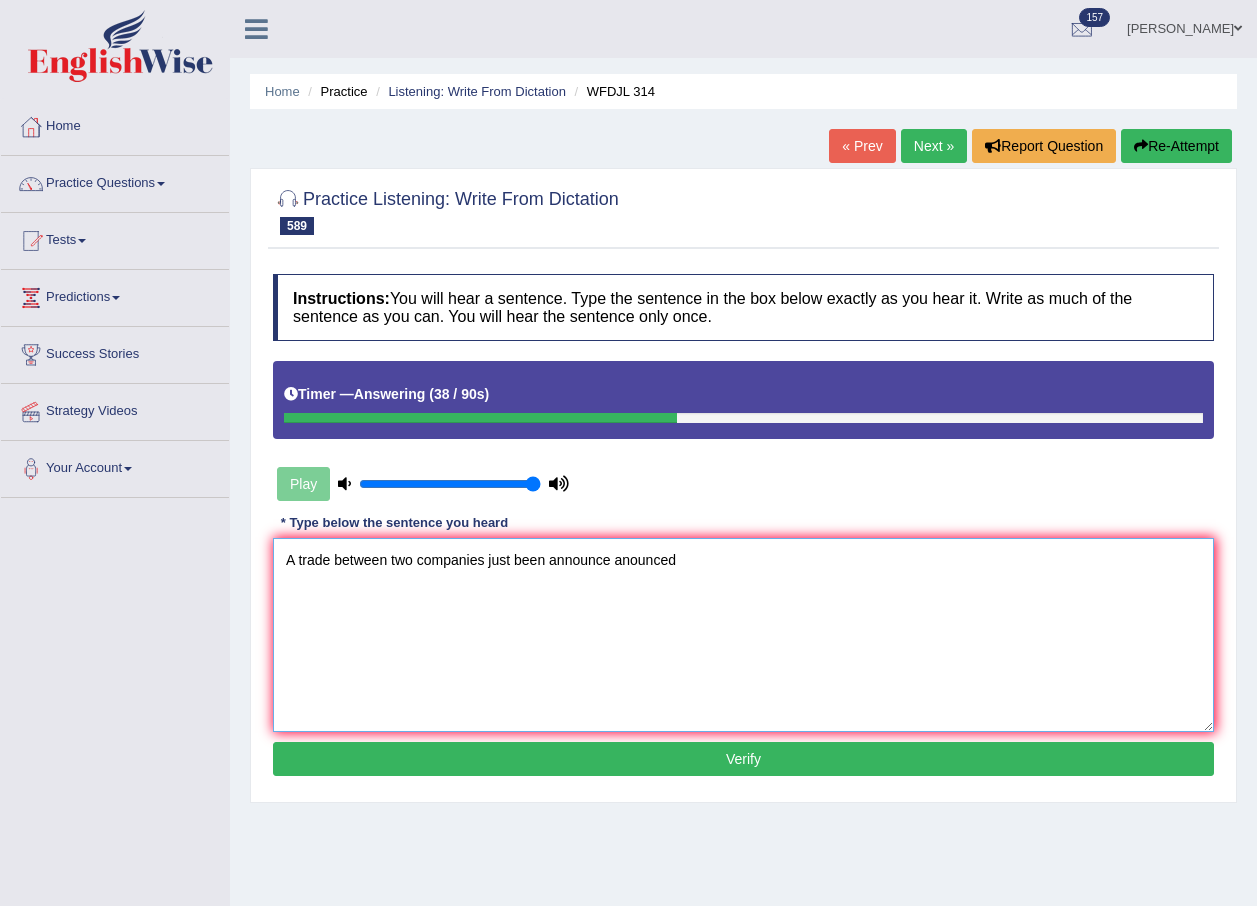 click on "A trade between two companies just been announce anounced" at bounding box center [743, 635] 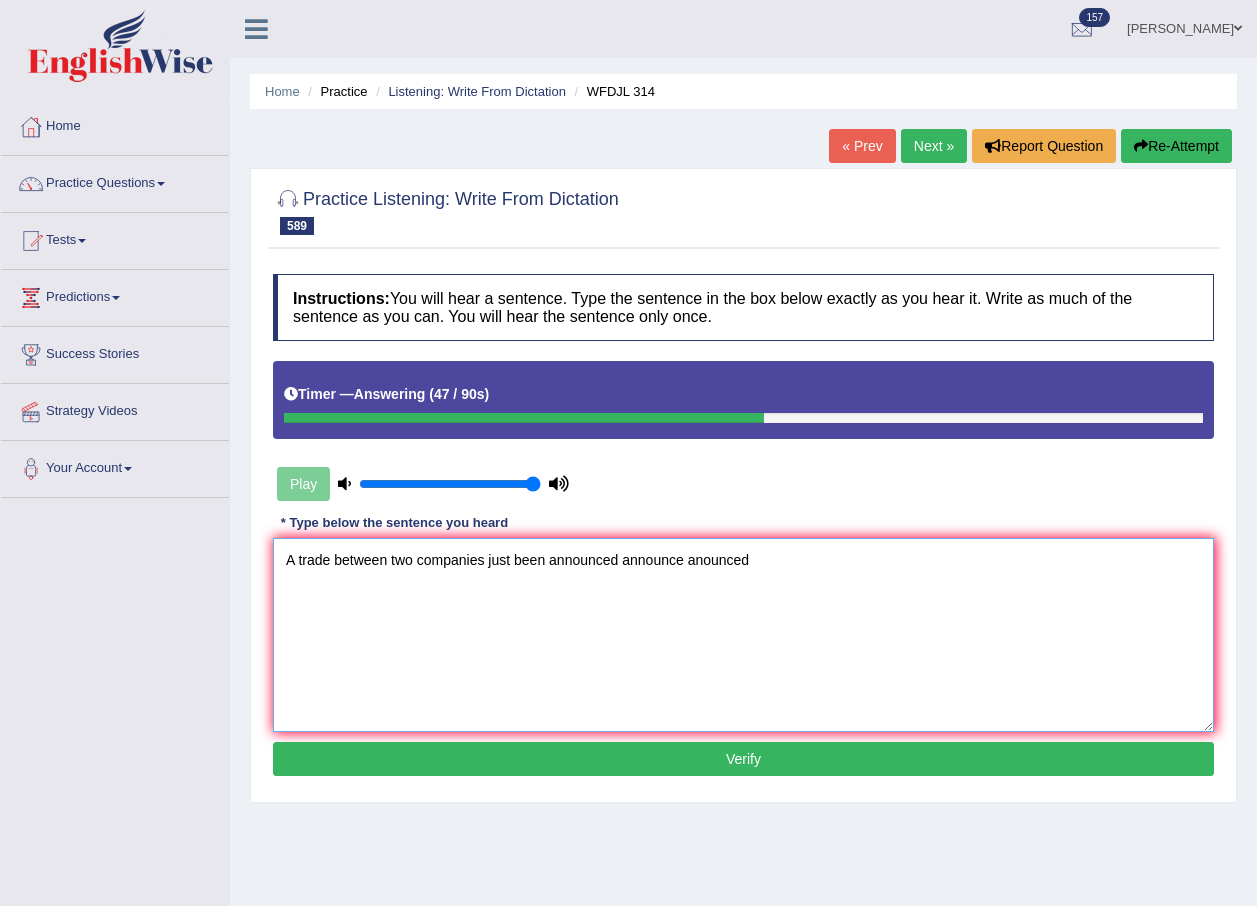click on "A trade between two companies just been announced announce anounced" at bounding box center (743, 635) 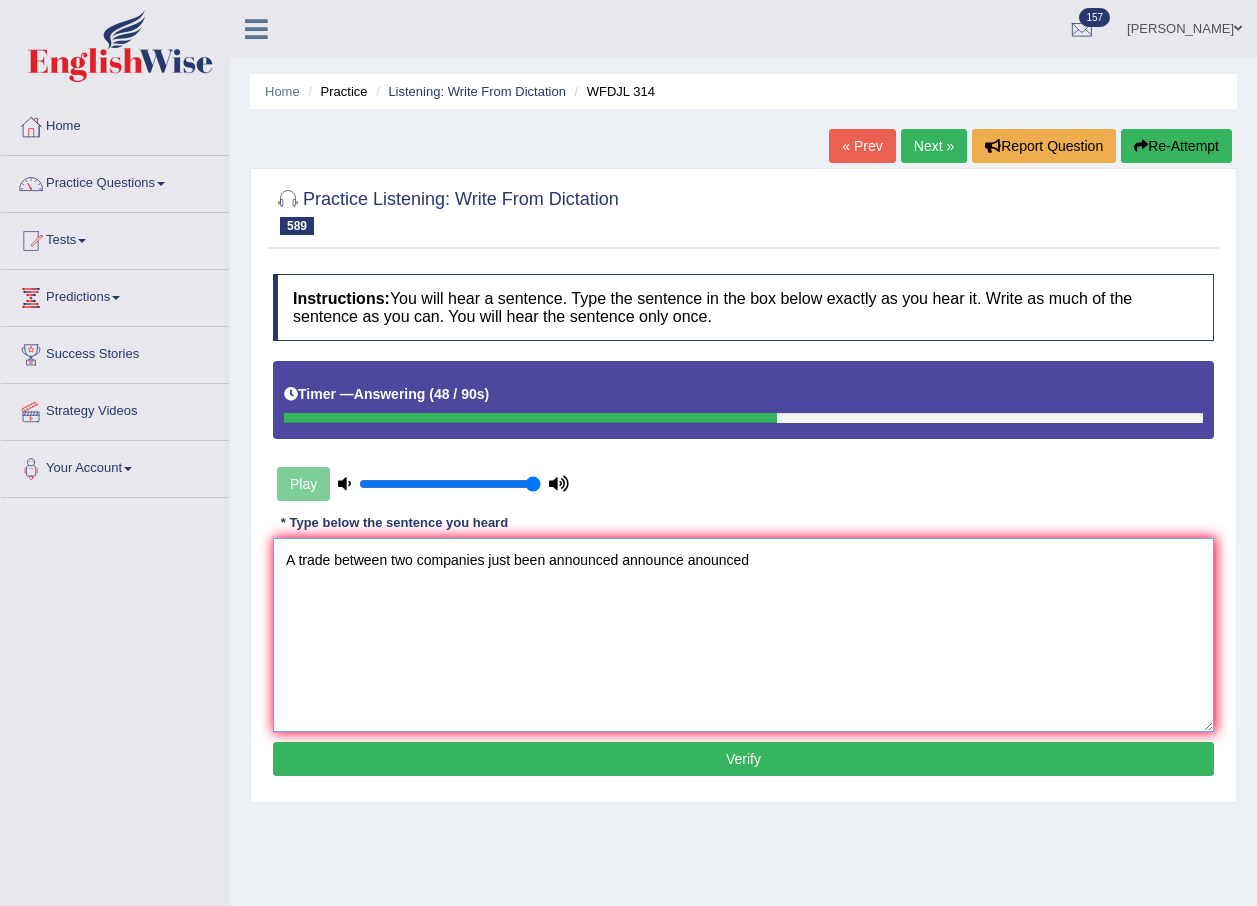 type on "A trade between two companies just been announced announce anounced" 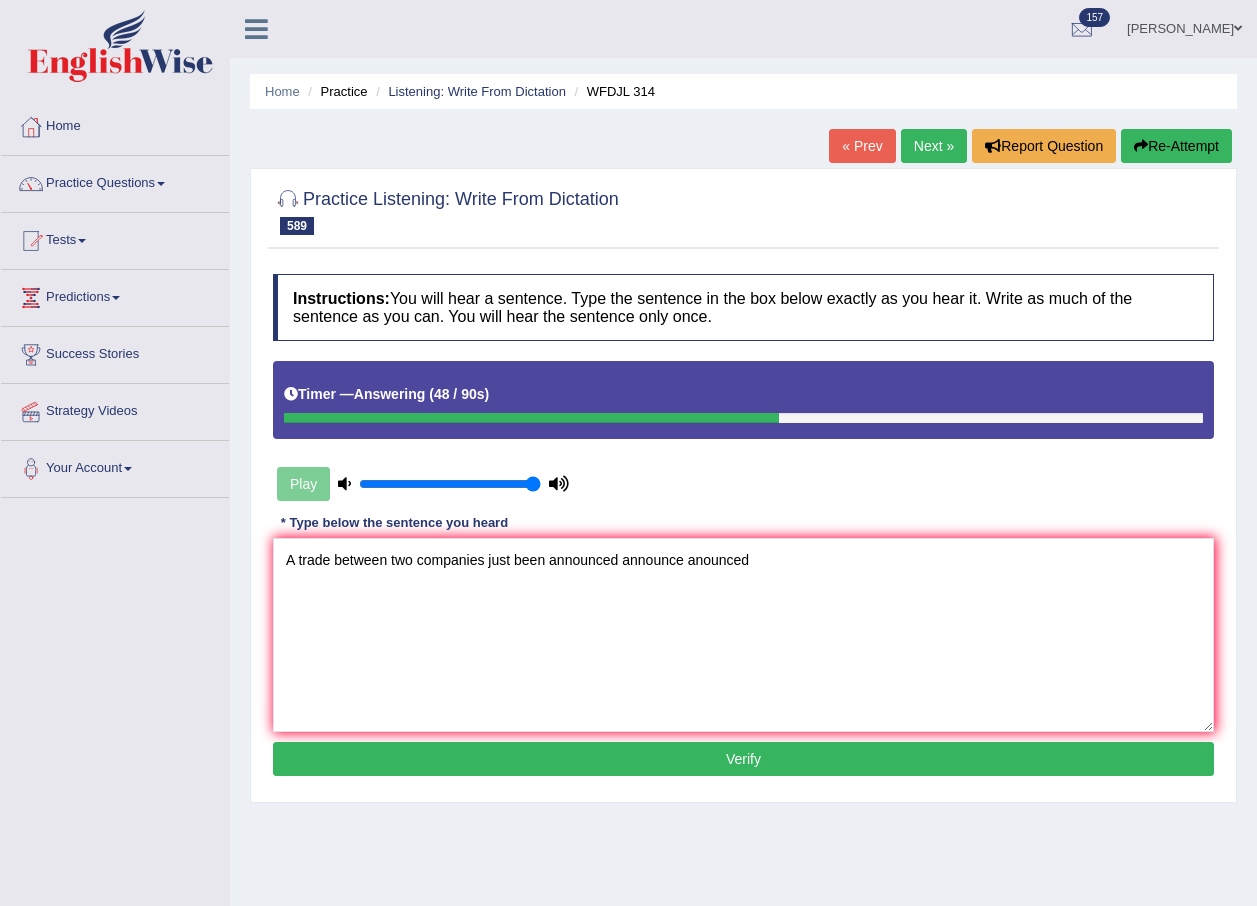 click on "Verify" at bounding box center (743, 759) 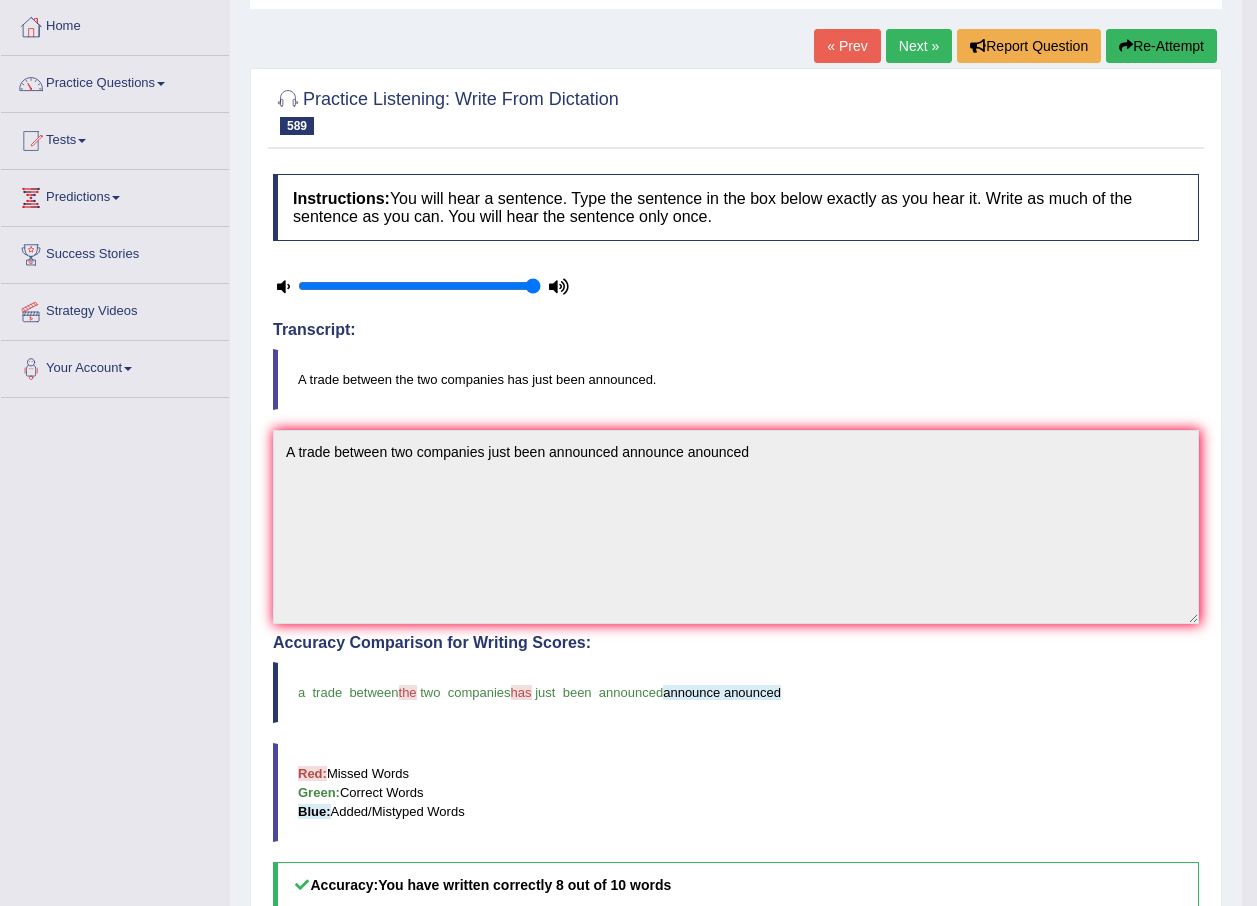 scroll, scrollTop: 0, scrollLeft: 0, axis: both 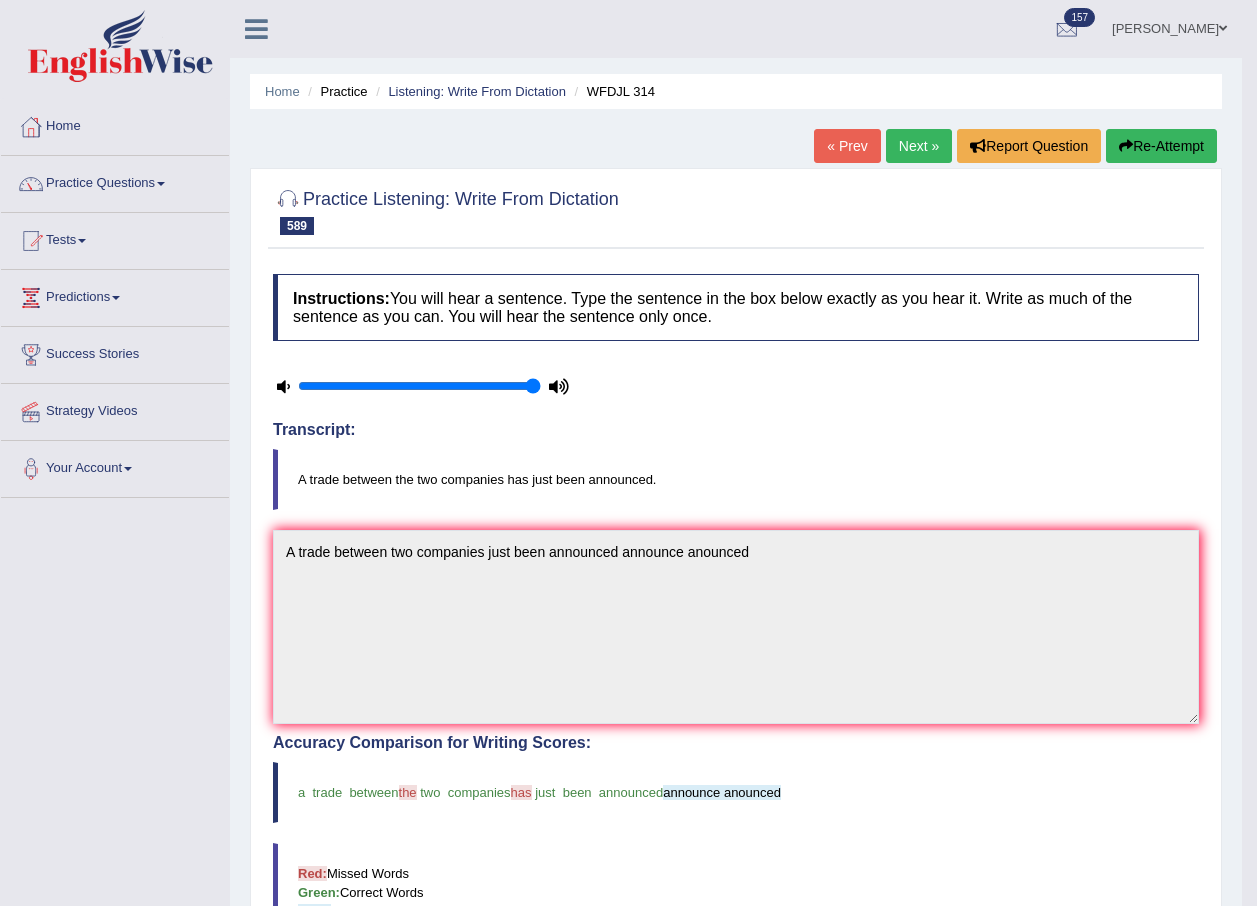 click on "Next »" at bounding box center (919, 146) 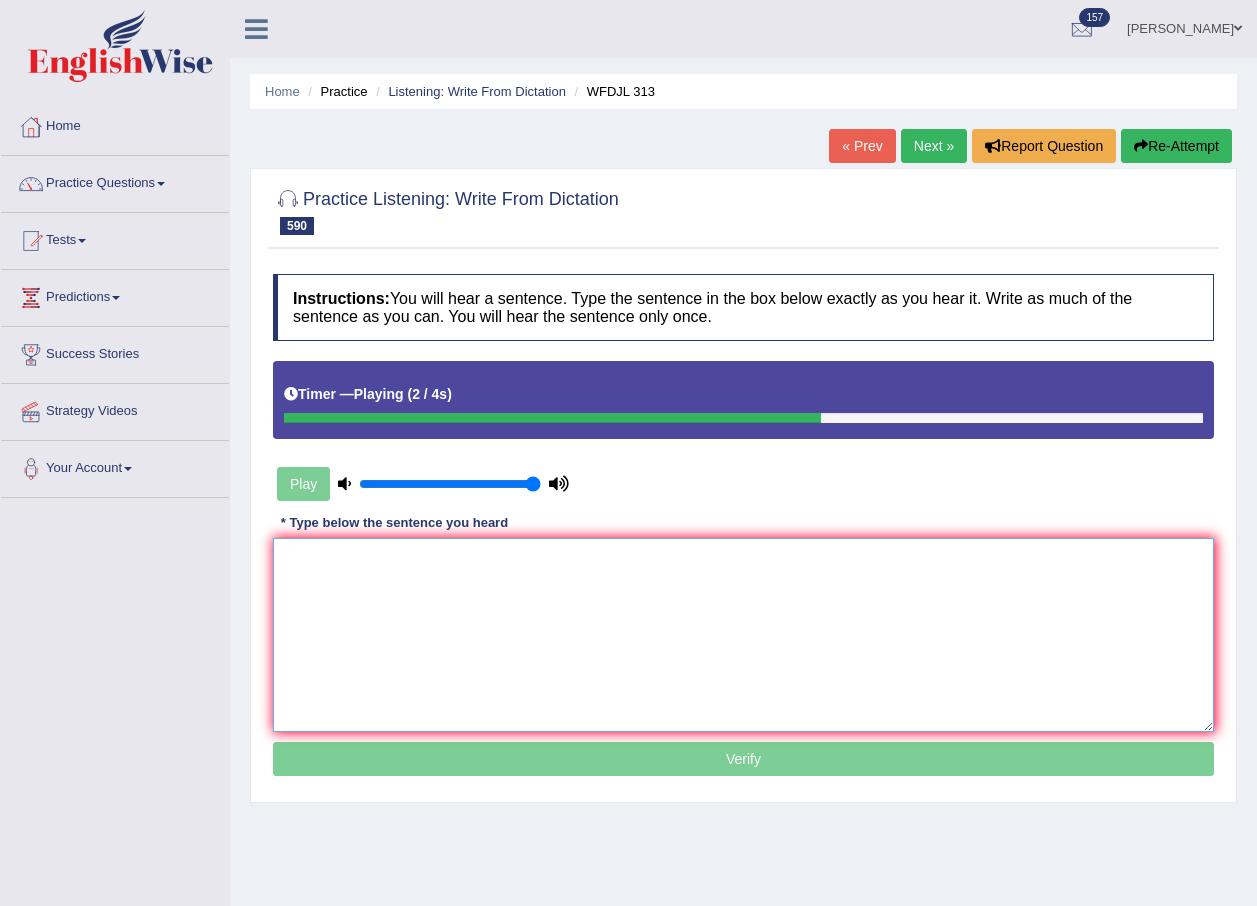 click at bounding box center [743, 635] 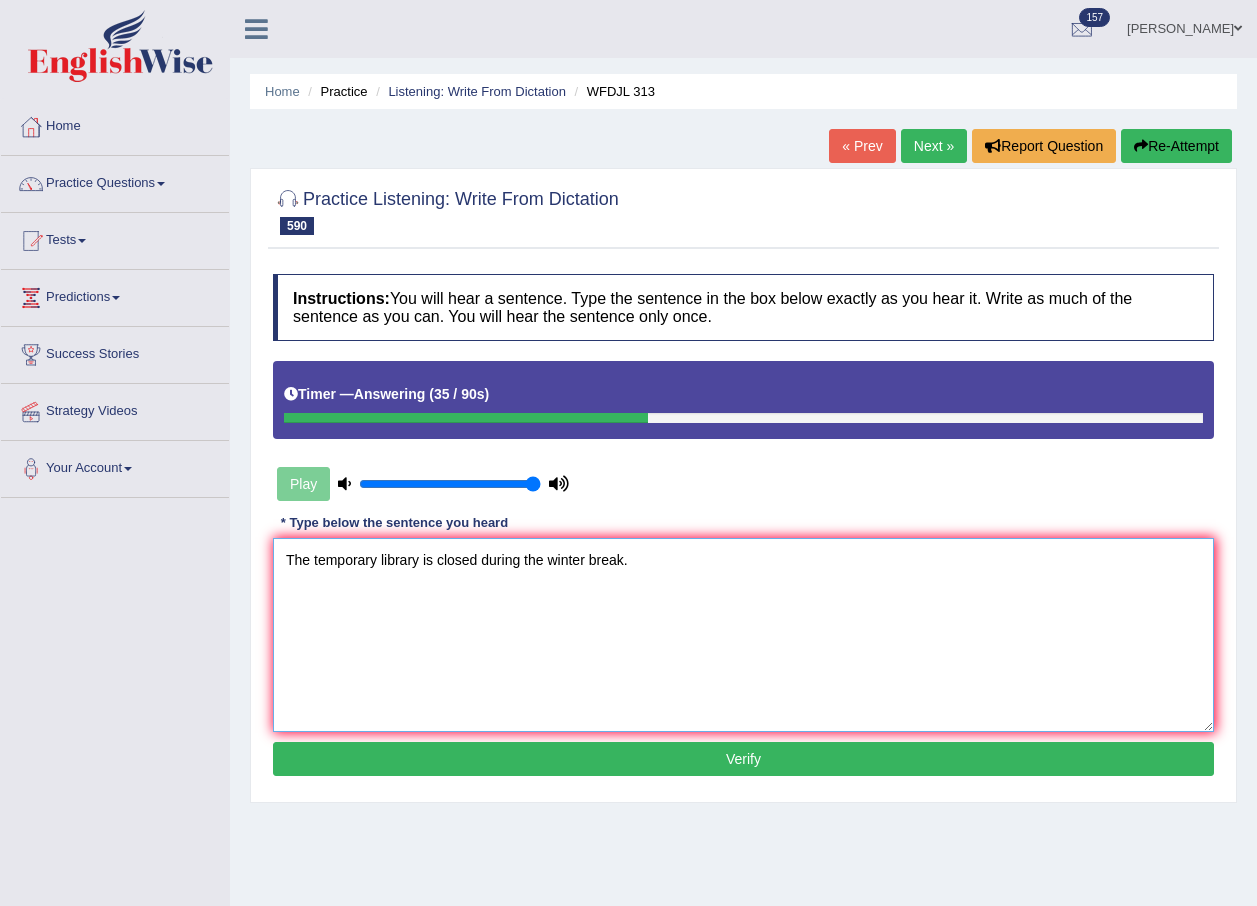 click on "The temporary library is closed during the winter break." at bounding box center [743, 635] 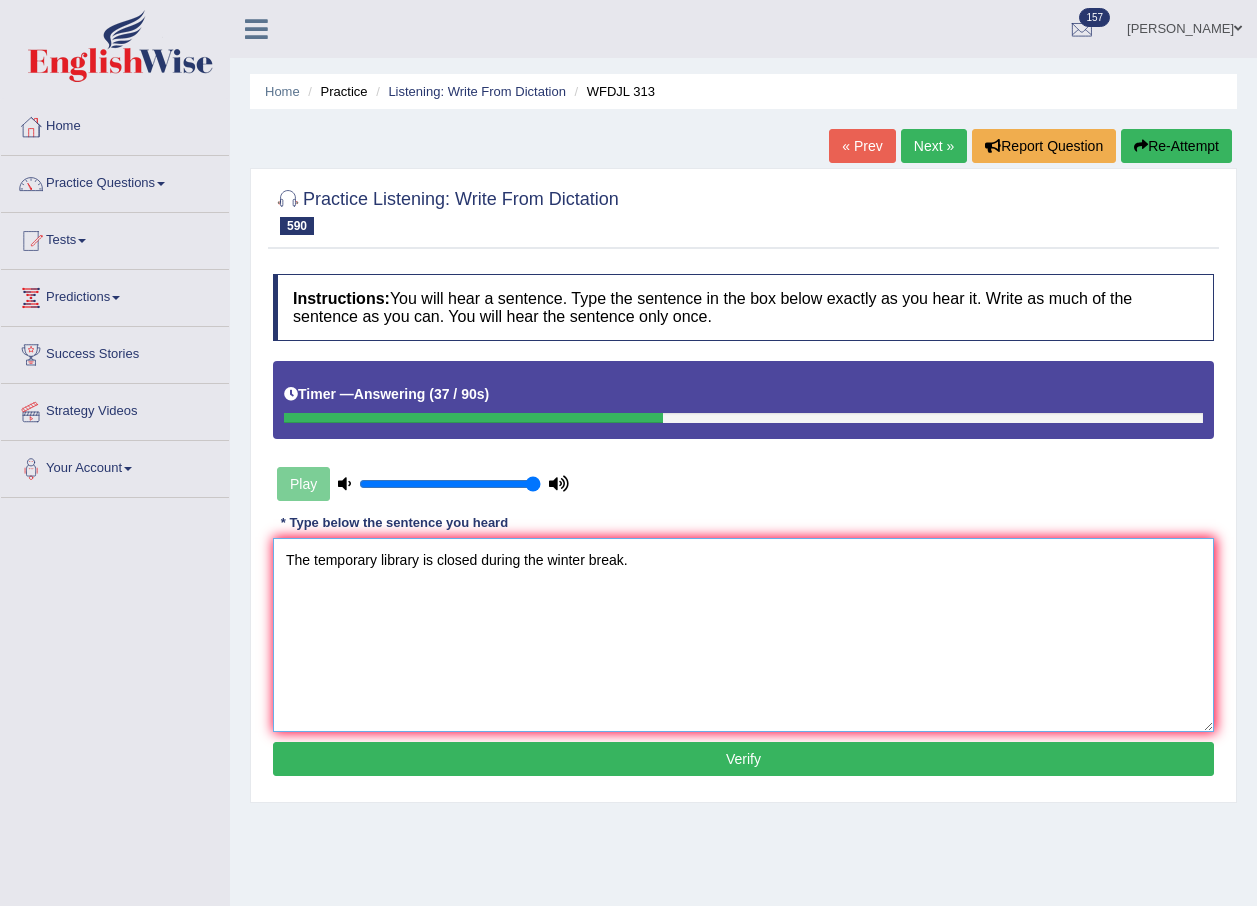 type on "The temporary library is closed during the winter break." 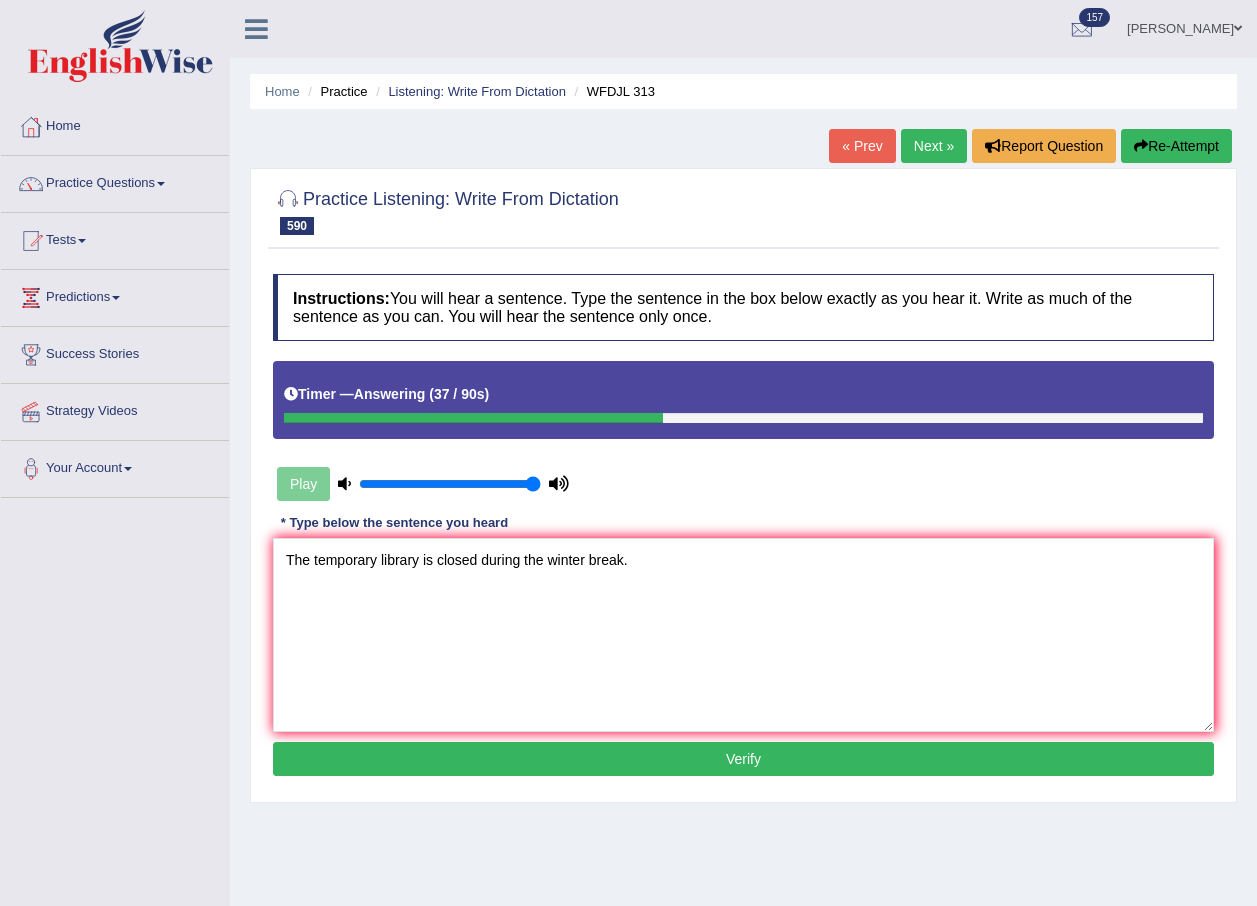 click on "Verify" at bounding box center [743, 759] 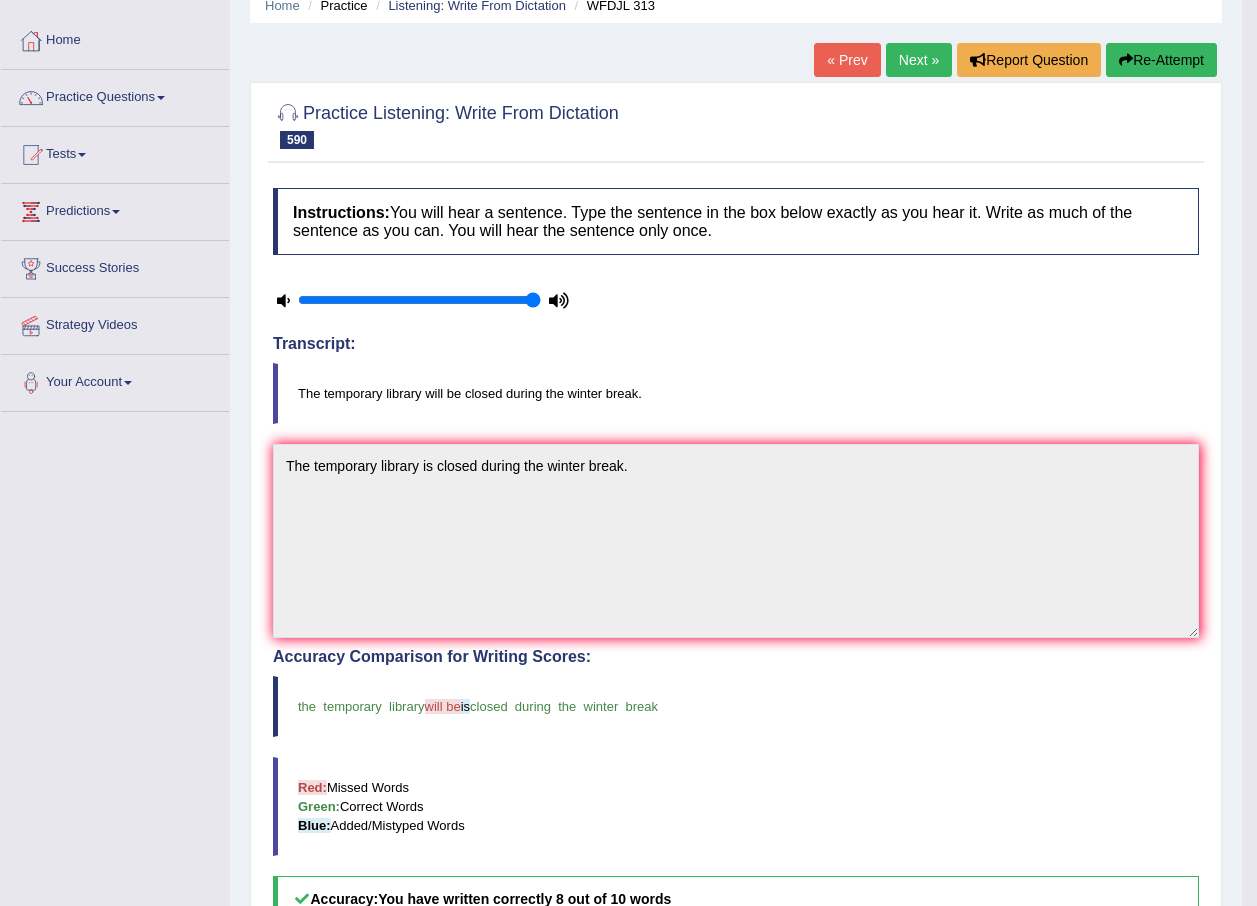 scroll, scrollTop: 0, scrollLeft: 0, axis: both 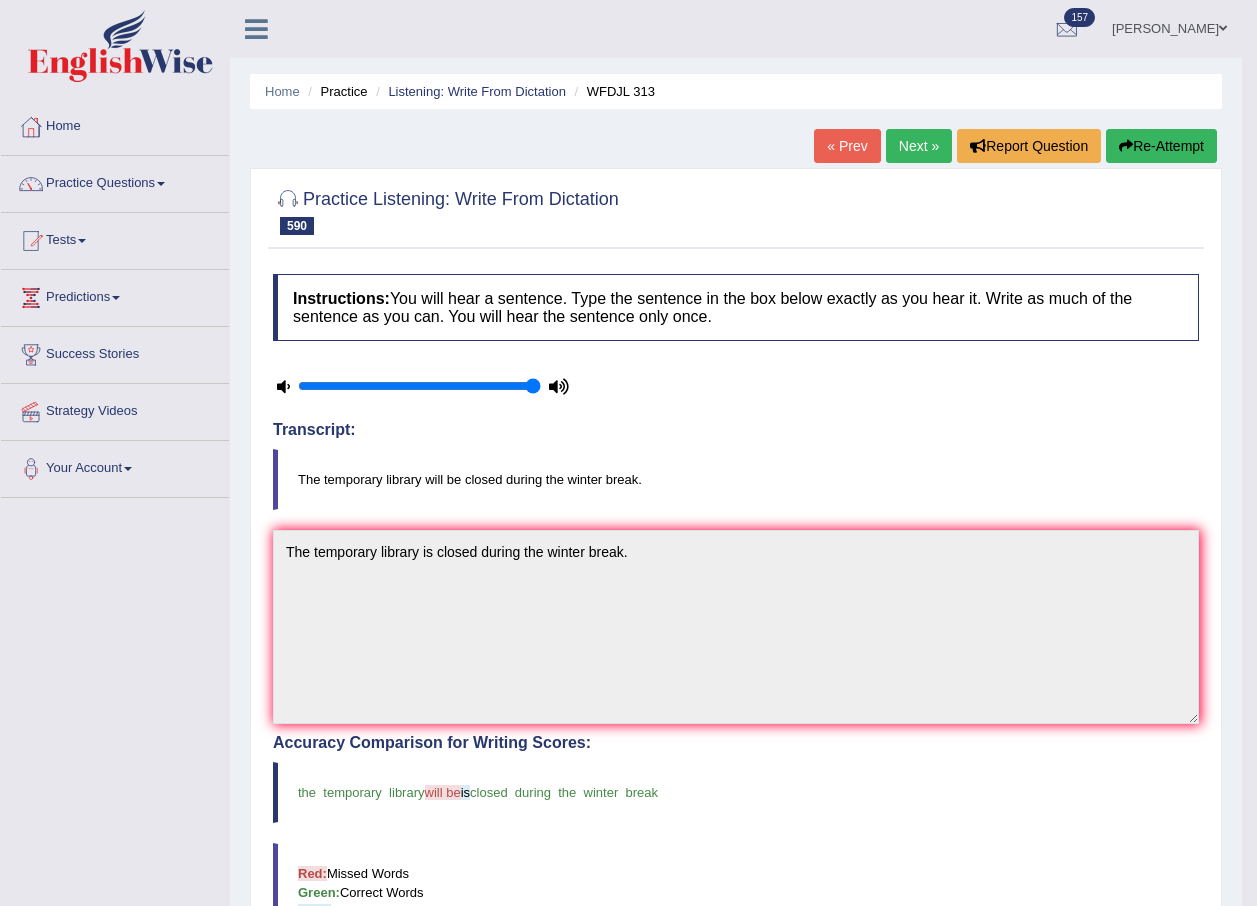 click on "Next »" at bounding box center [919, 146] 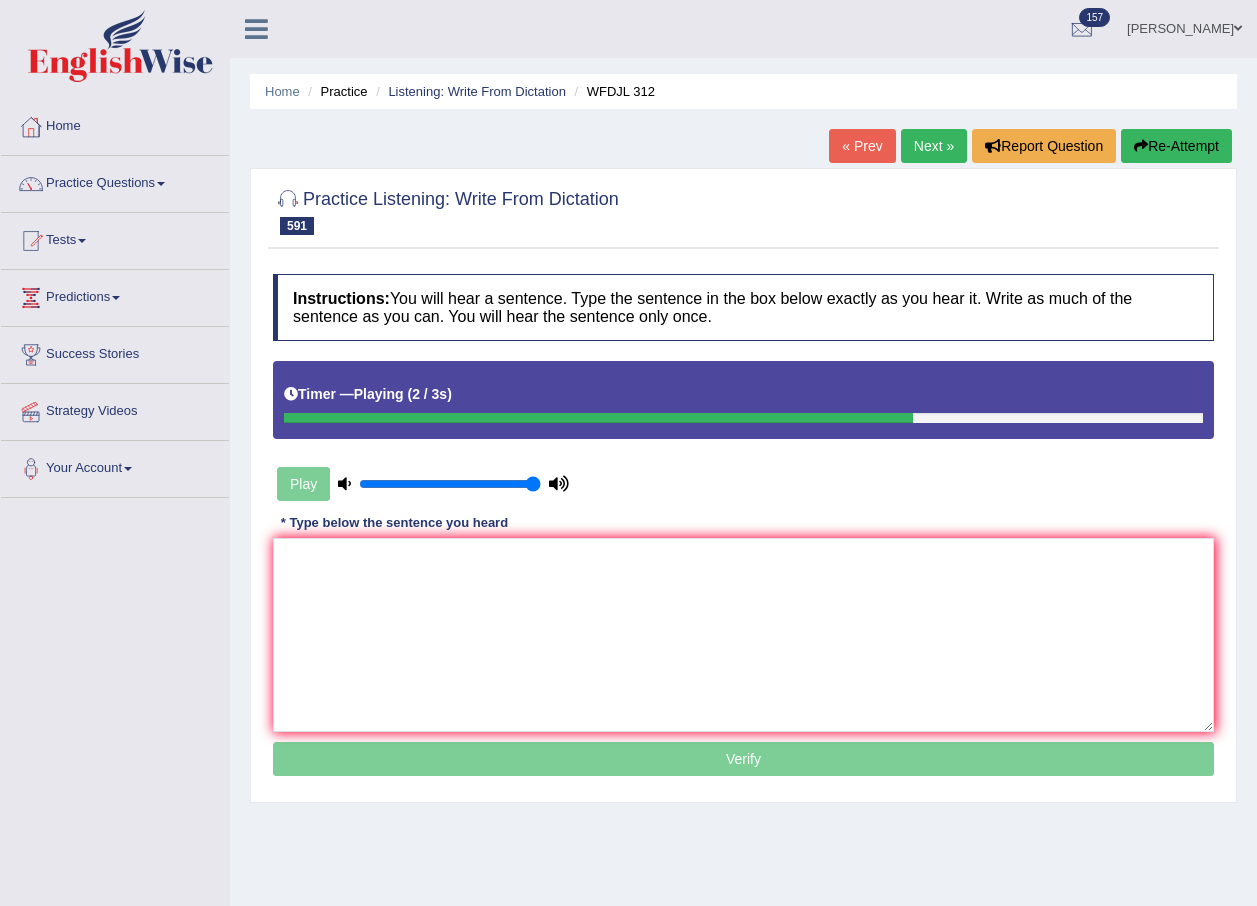 scroll, scrollTop: 0, scrollLeft: 0, axis: both 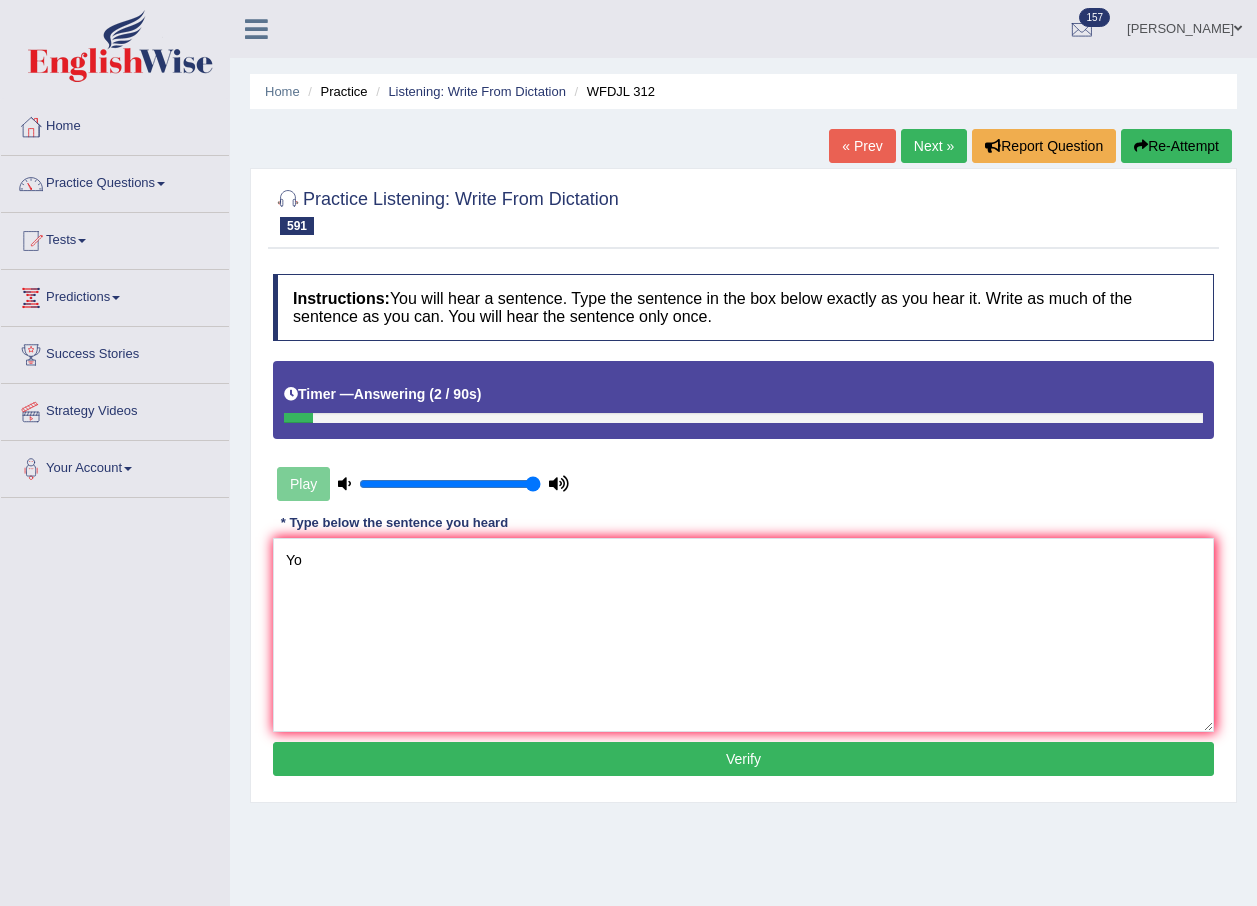 type on "Y" 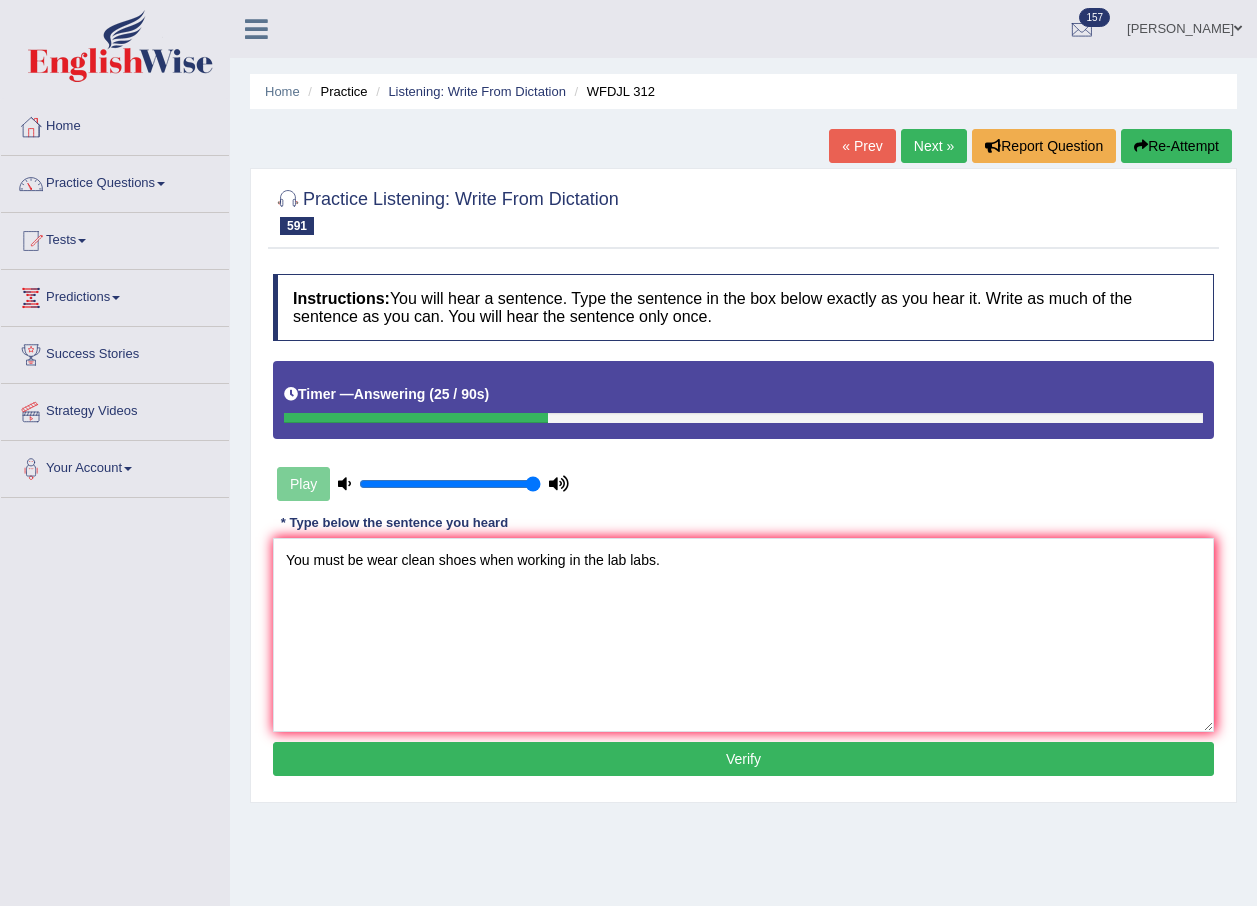 type on "You must be wear clean shoes when working in the lab labs." 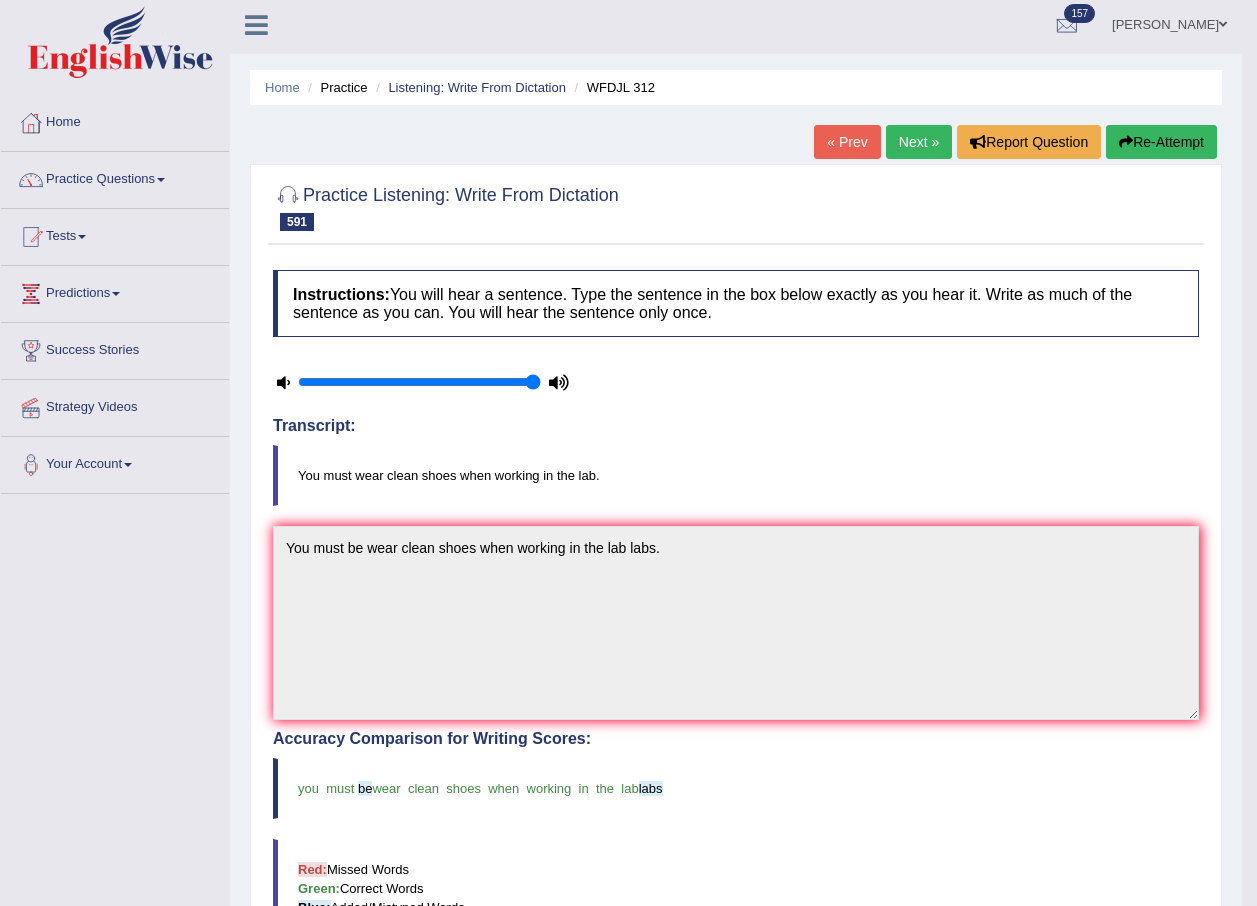 scroll, scrollTop: 0, scrollLeft: 0, axis: both 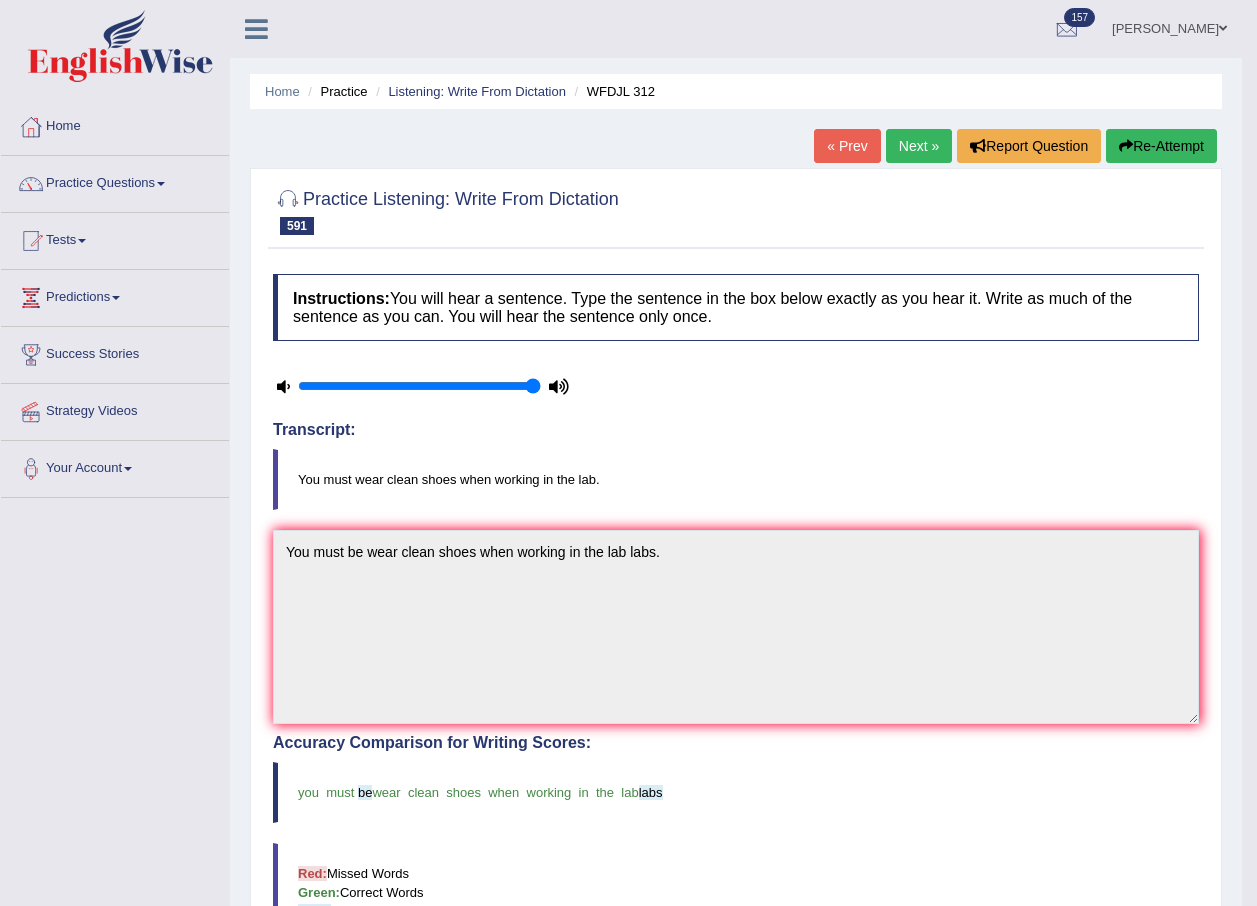 click on "Next »" at bounding box center (919, 146) 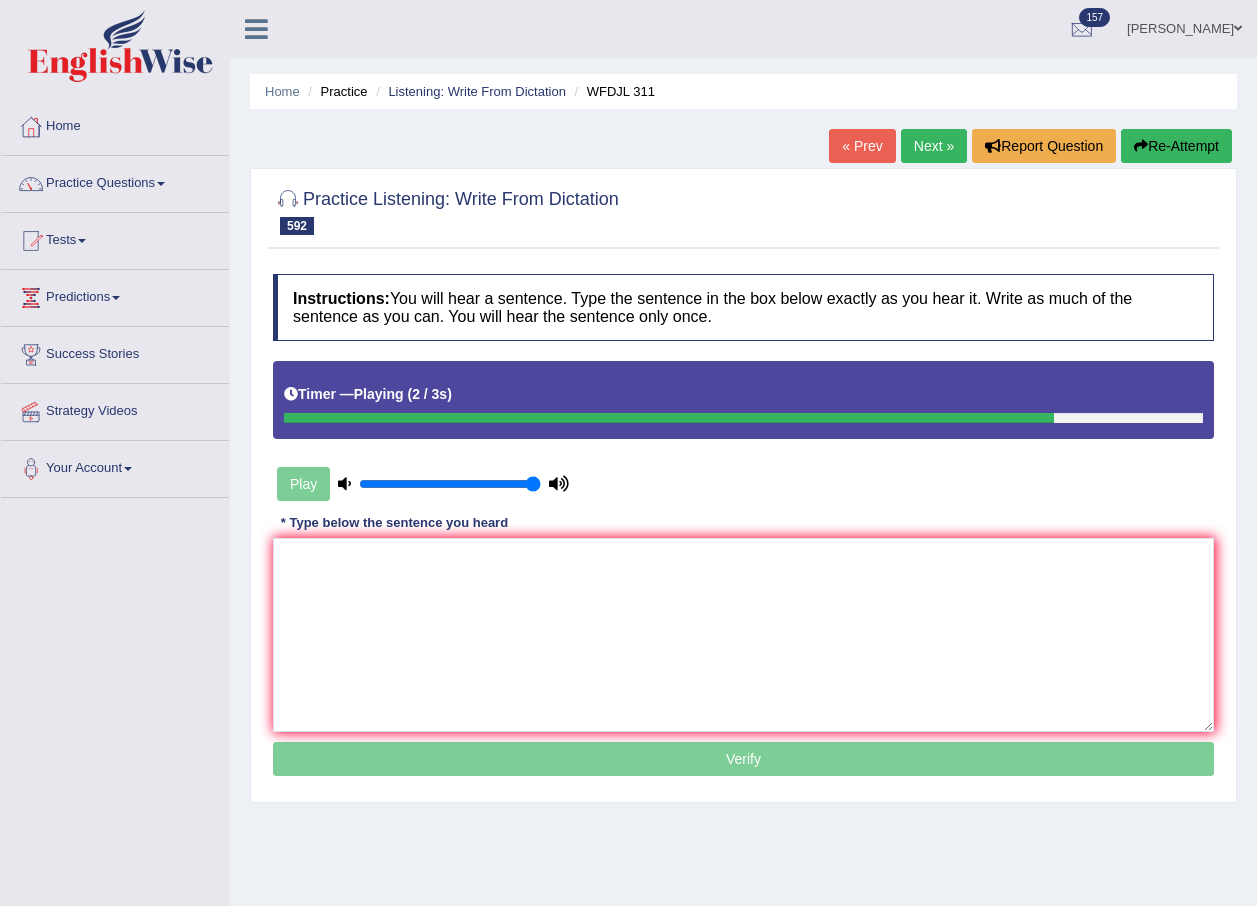 scroll, scrollTop: 0, scrollLeft: 0, axis: both 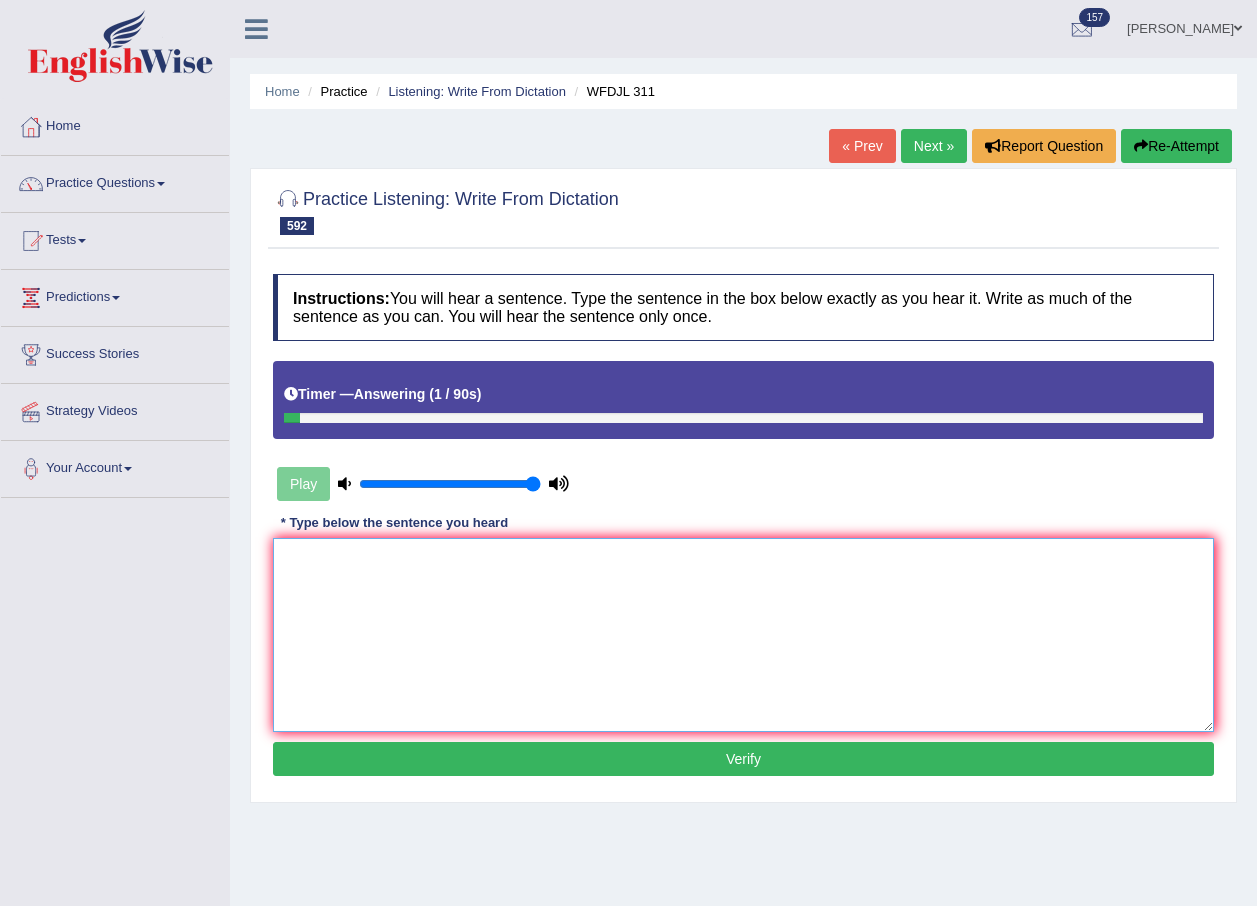 click at bounding box center (743, 635) 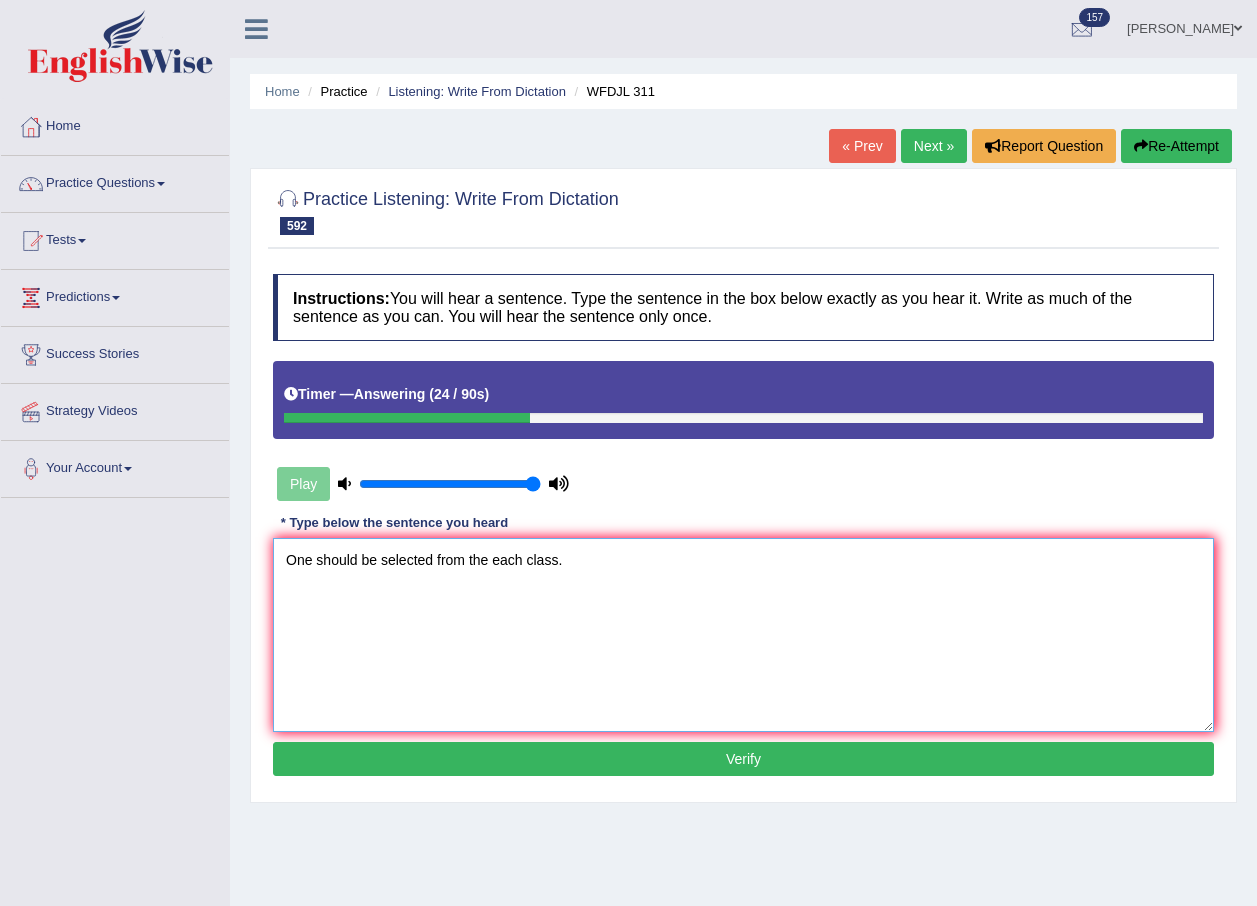 type on "One should be selected from the each class." 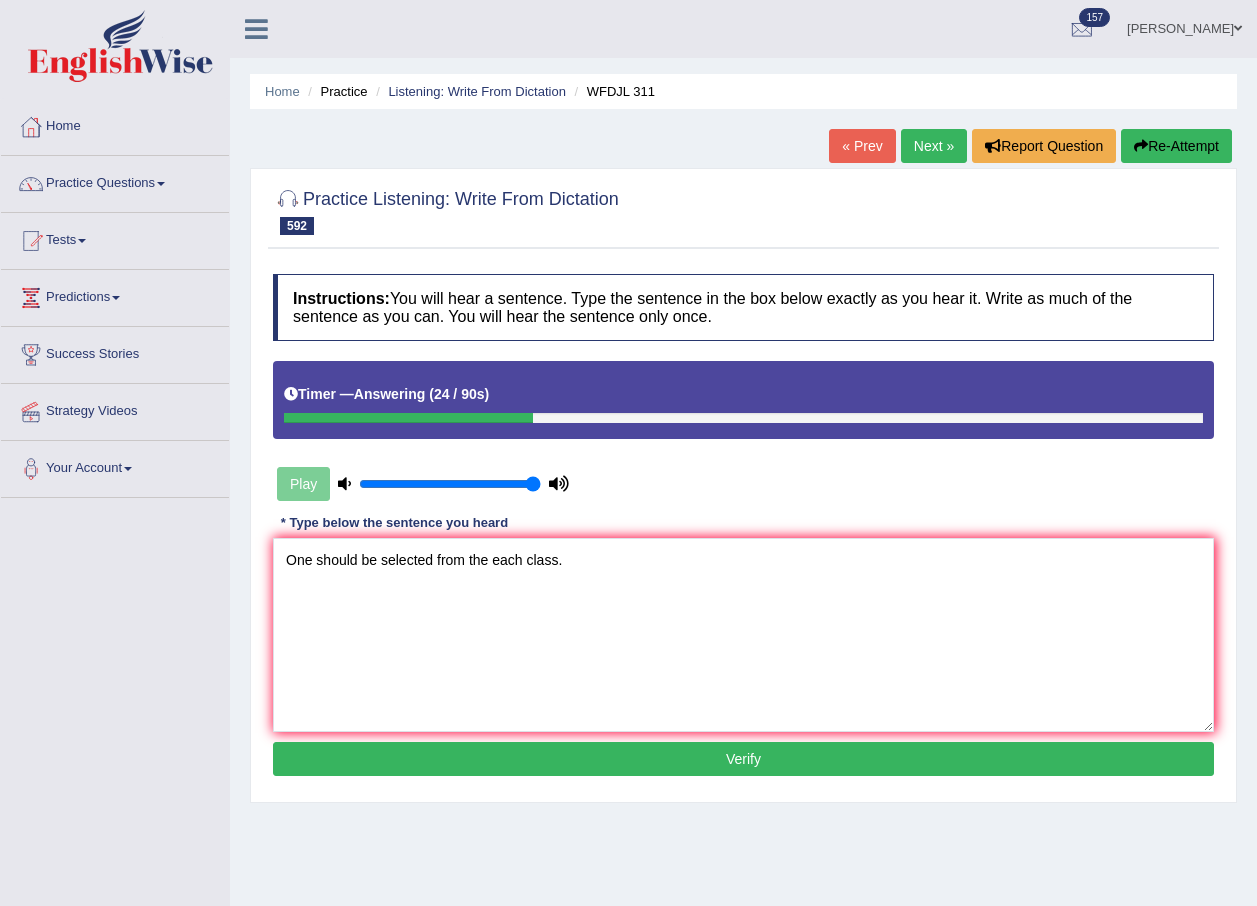 click on "Verify" at bounding box center [743, 759] 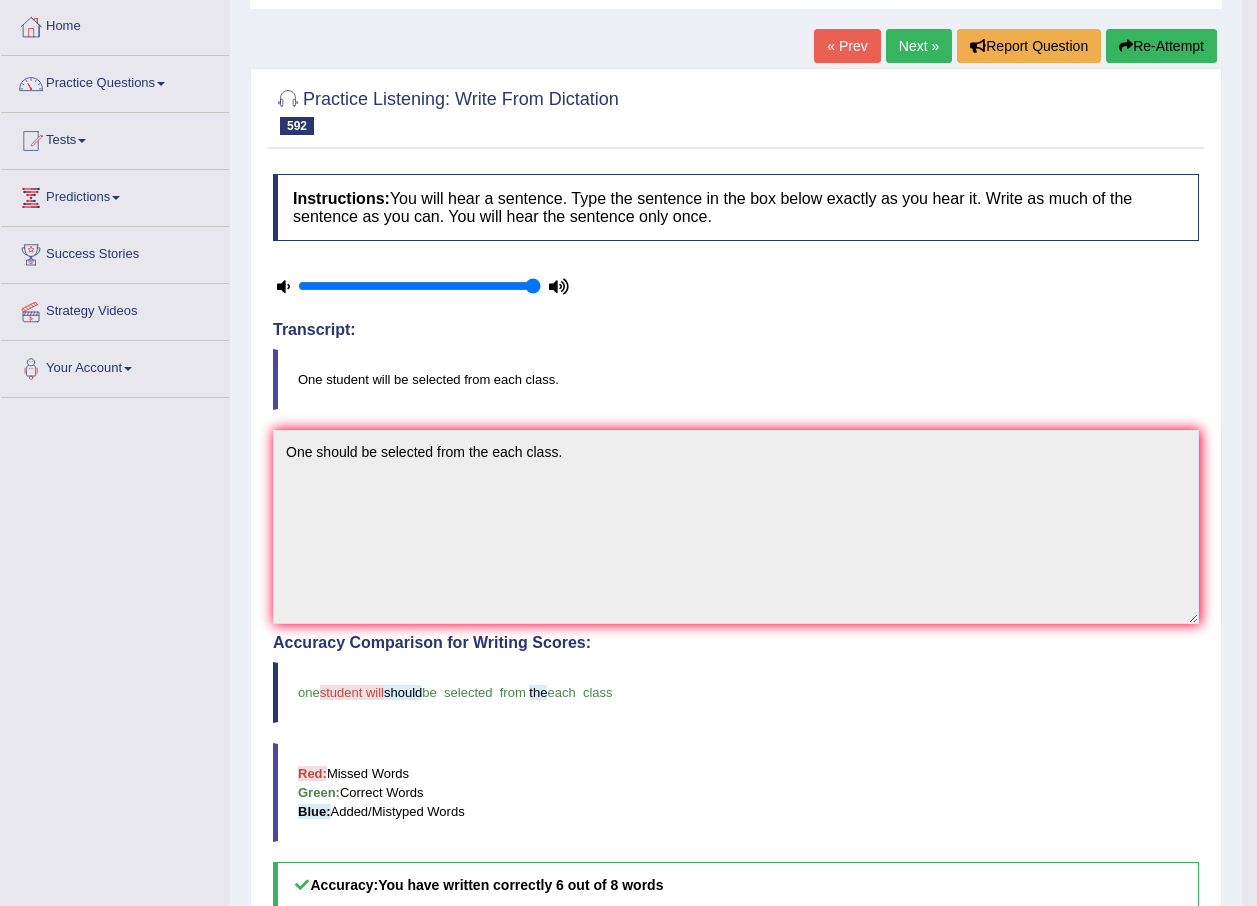 scroll, scrollTop: 0, scrollLeft: 0, axis: both 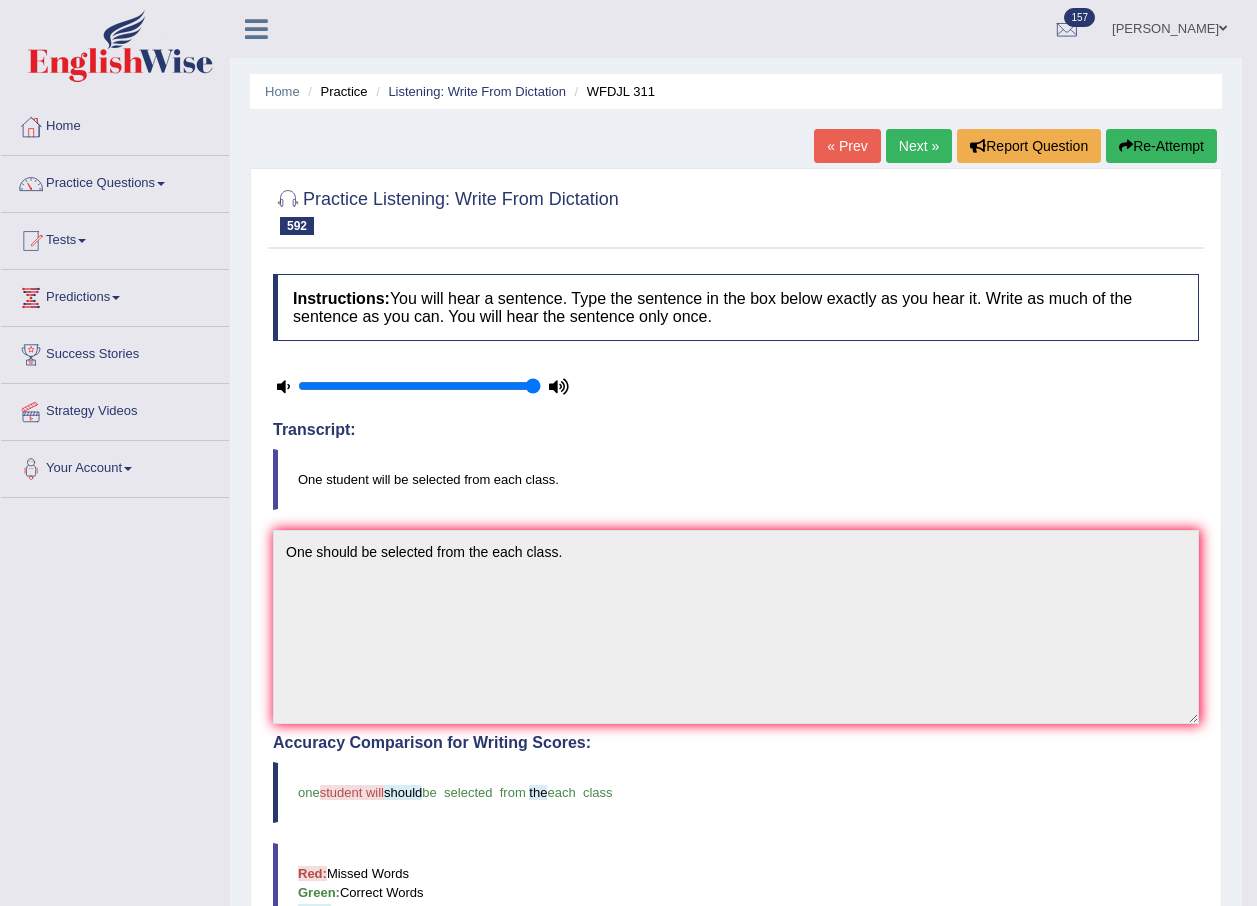 click on "Re-Attempt" at bounding box center (1161, 146) 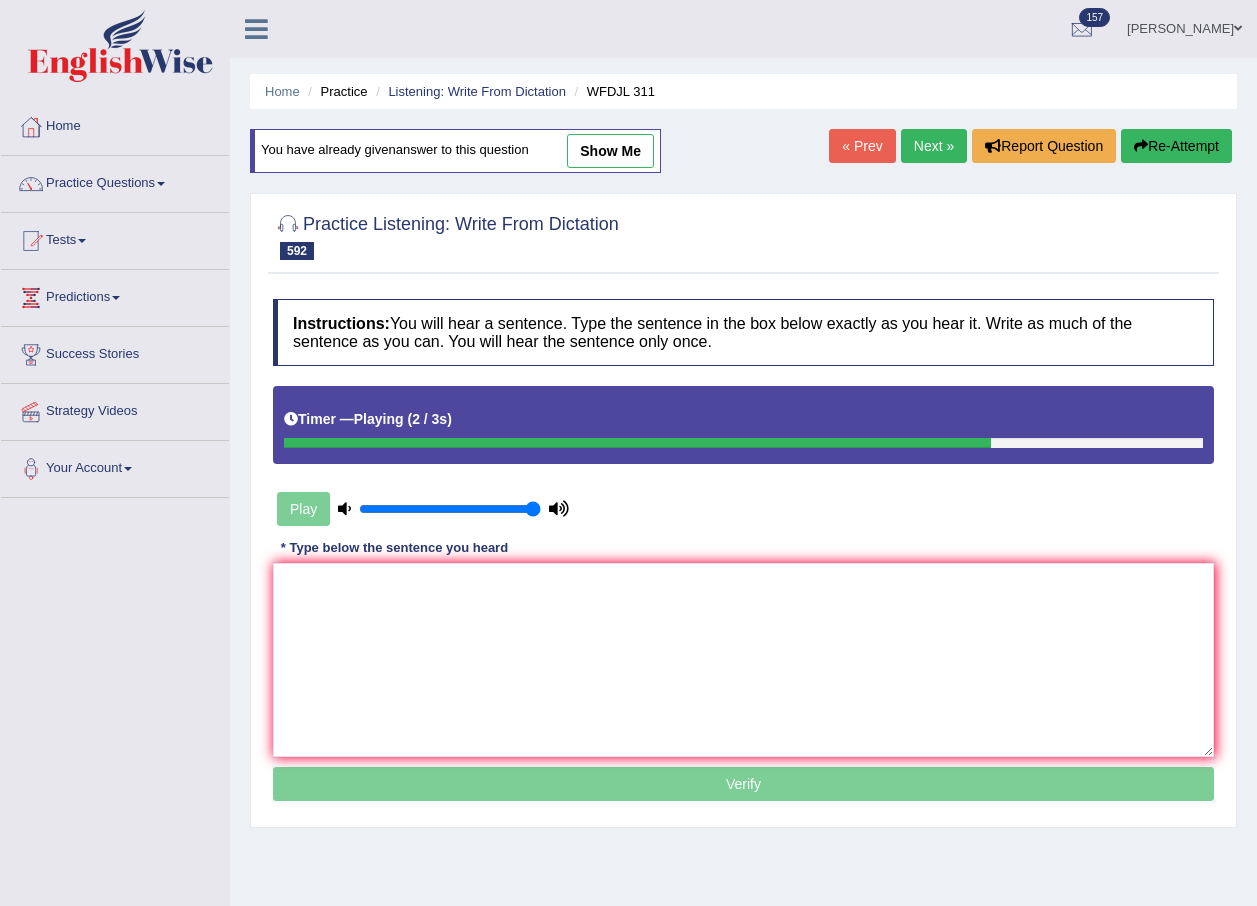 scroll, scrollTop: 0, scrollLeft: 0, axis: both 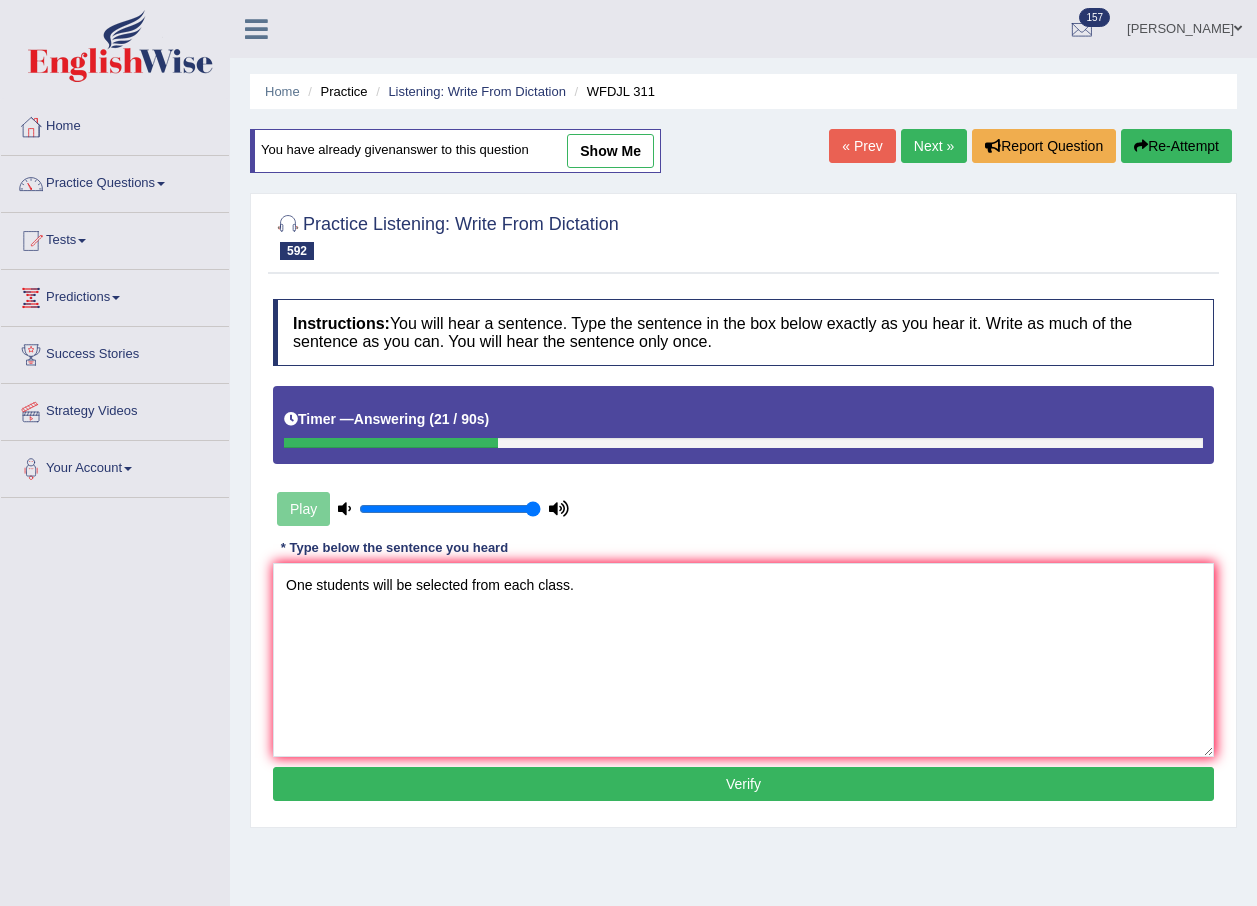 click on "One students will be selected from each class." at bounding box center [743, 660] 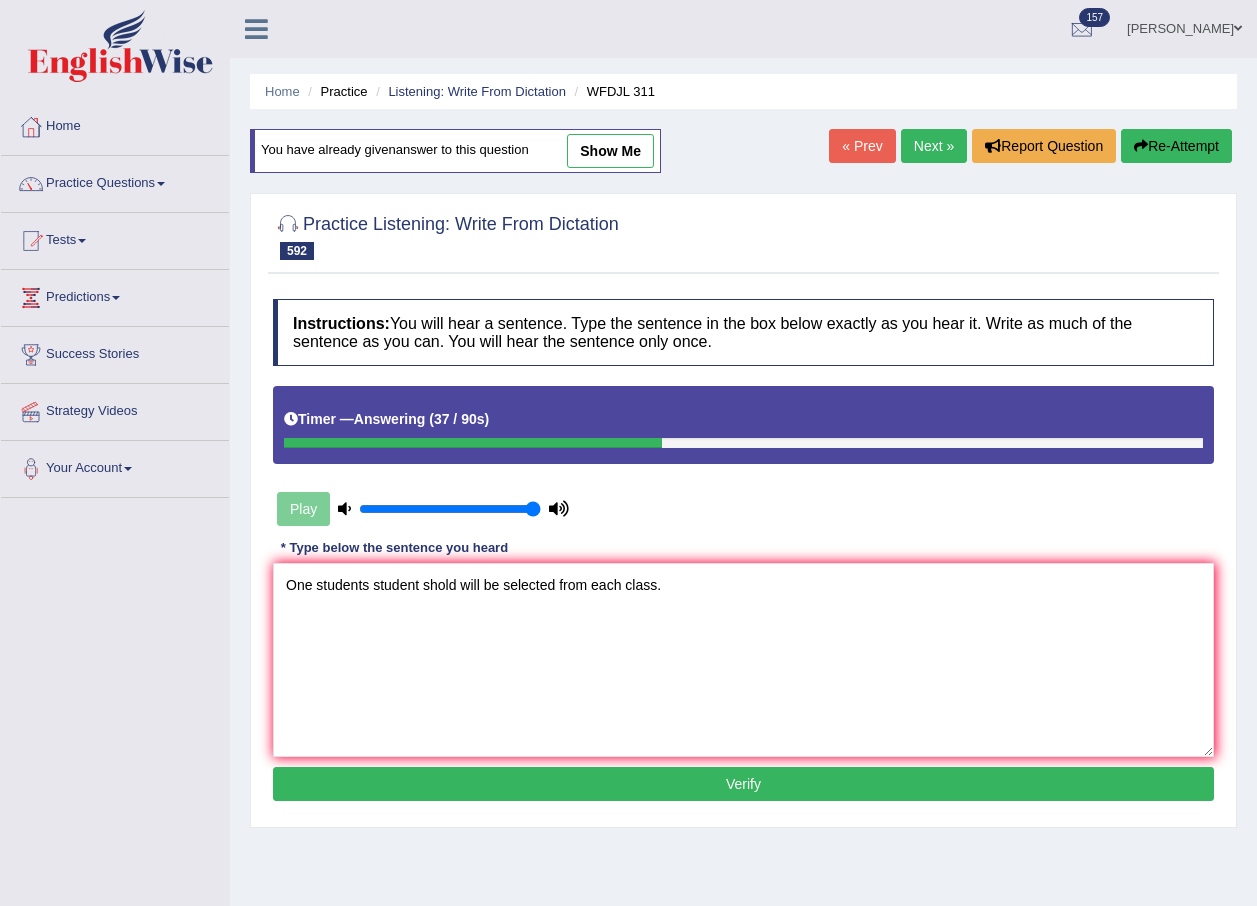 click on "One students student shold will be selected from each class." at bounding box center [743, 660] 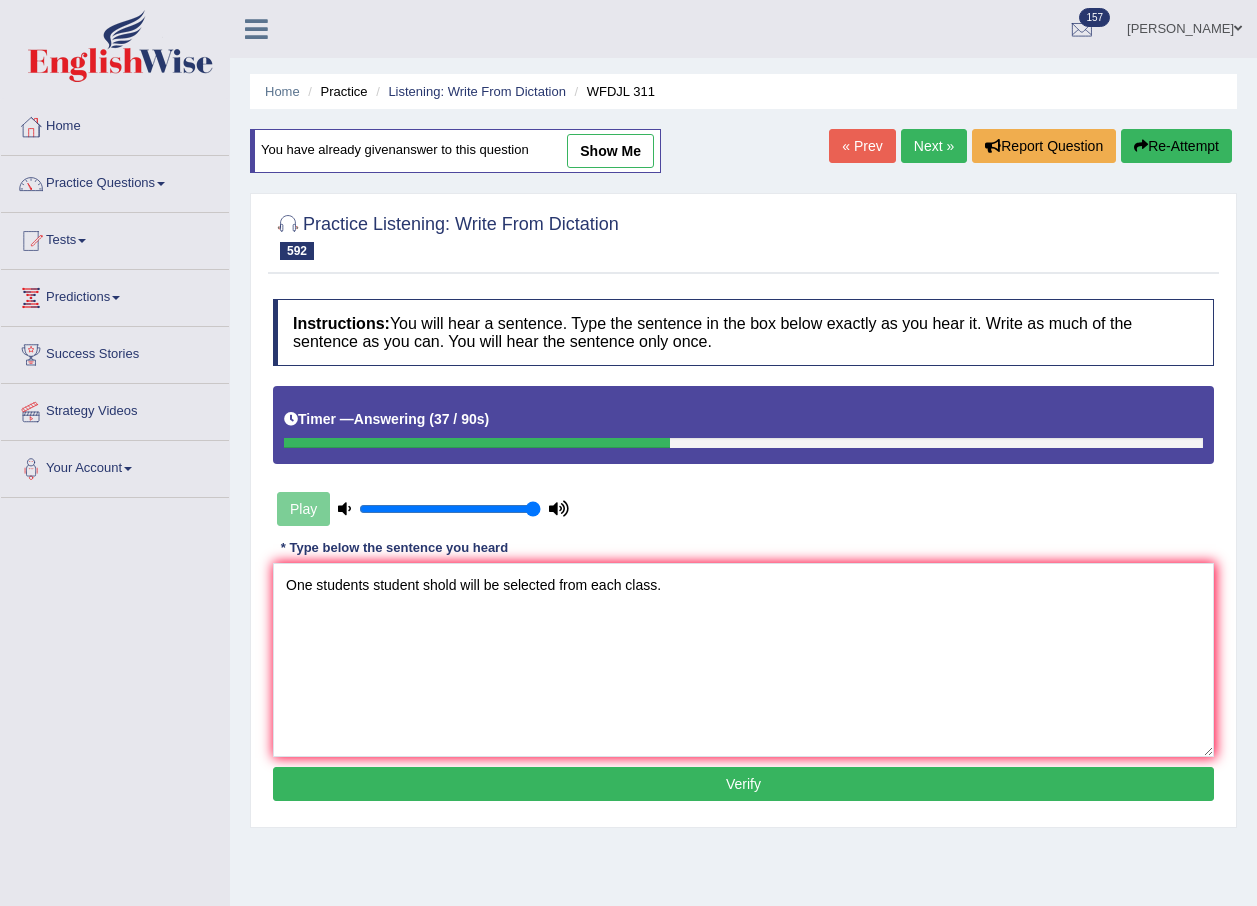 type on "One students student shold will be selected from each class." 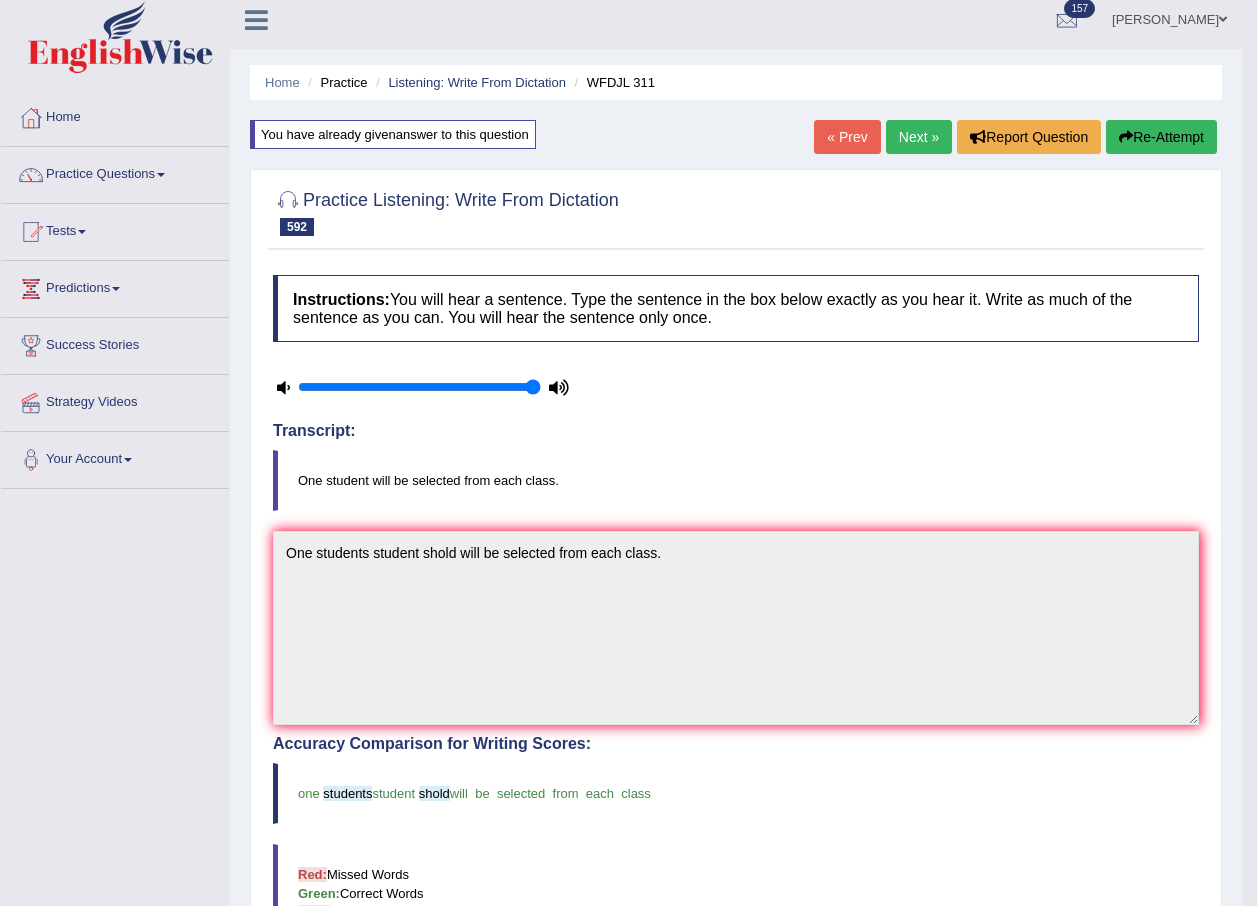 scroll, scrollTop: 0, scrollLeft: 0, axis: both 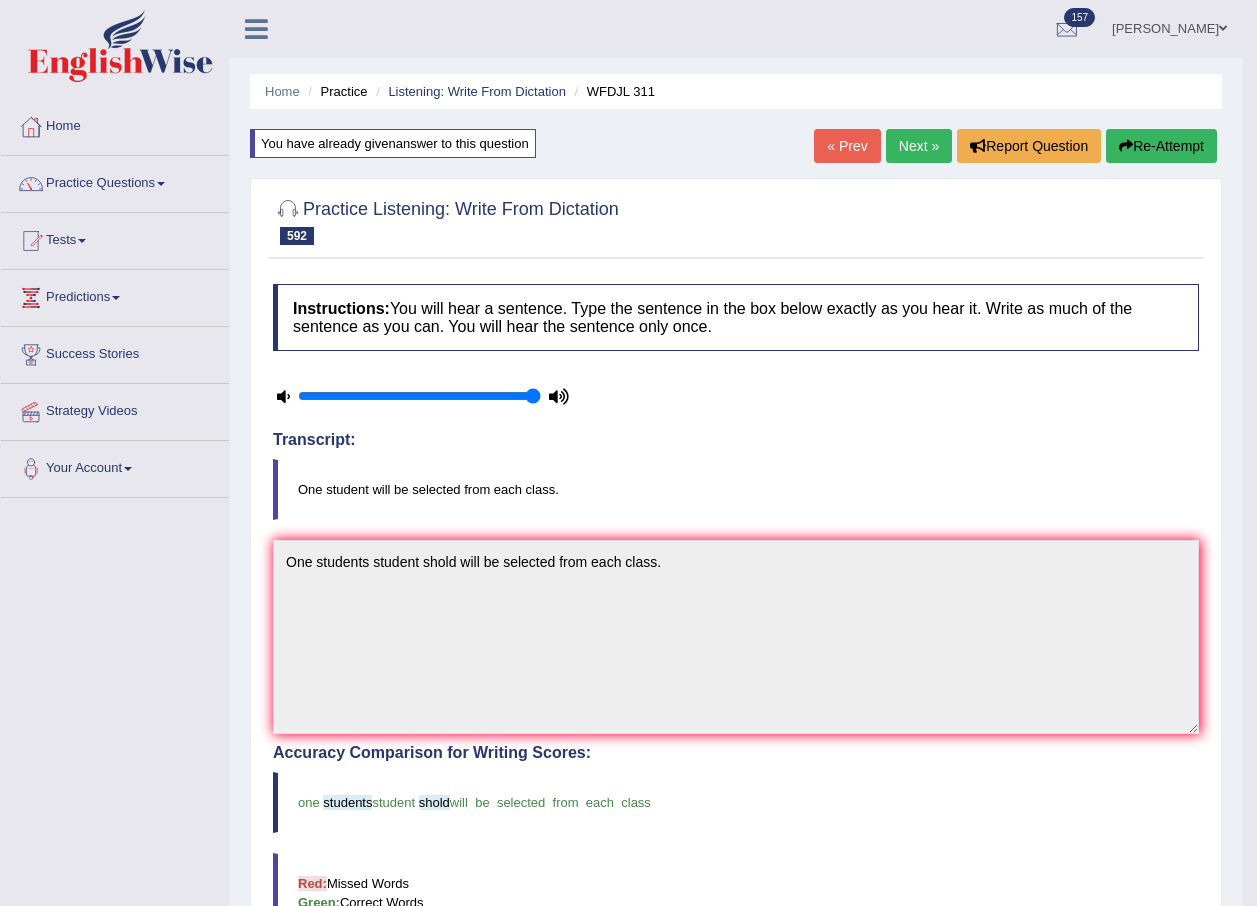 click on "Next »" at bounding box center [919, 146] 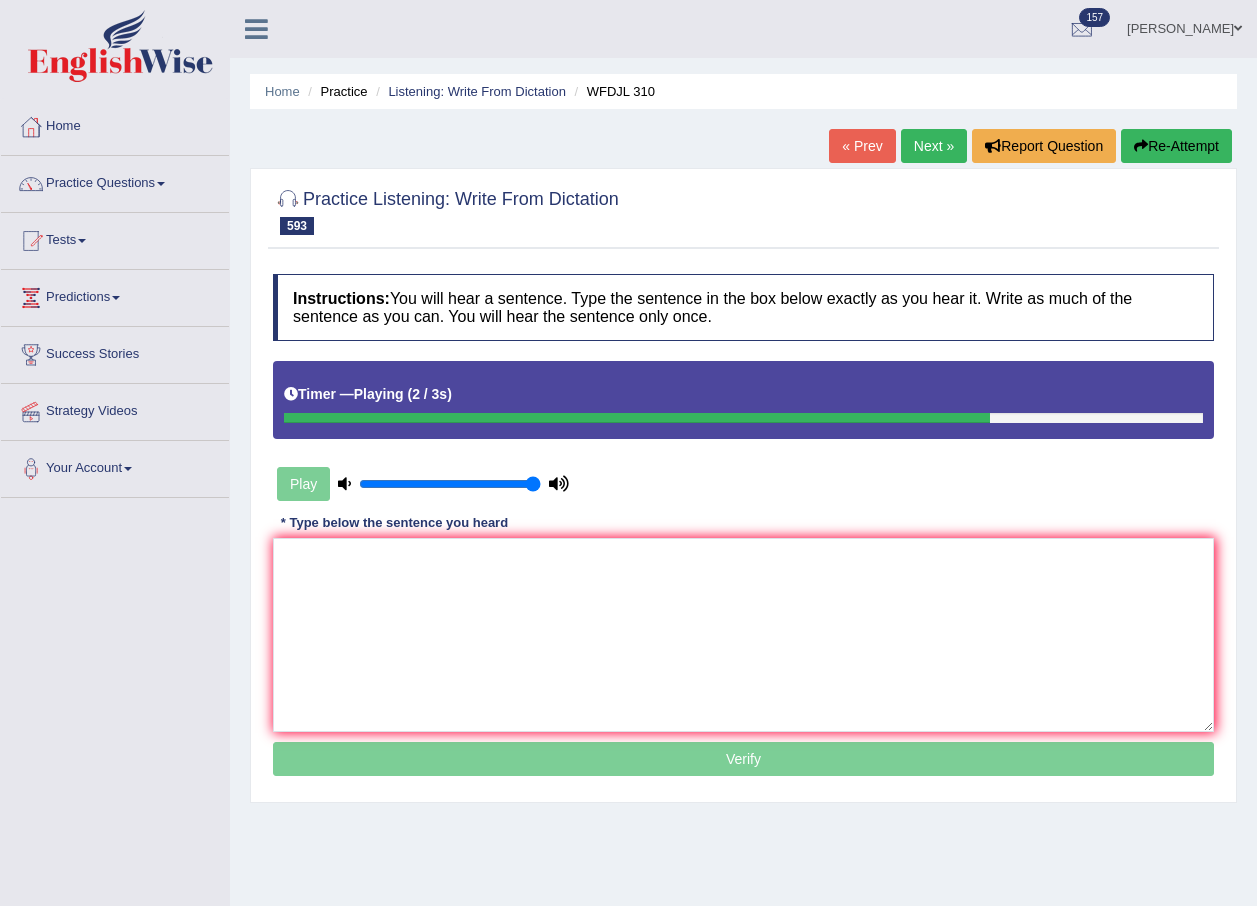 scroll, scrollTop: 0, scrollLeft: 0, axis: both 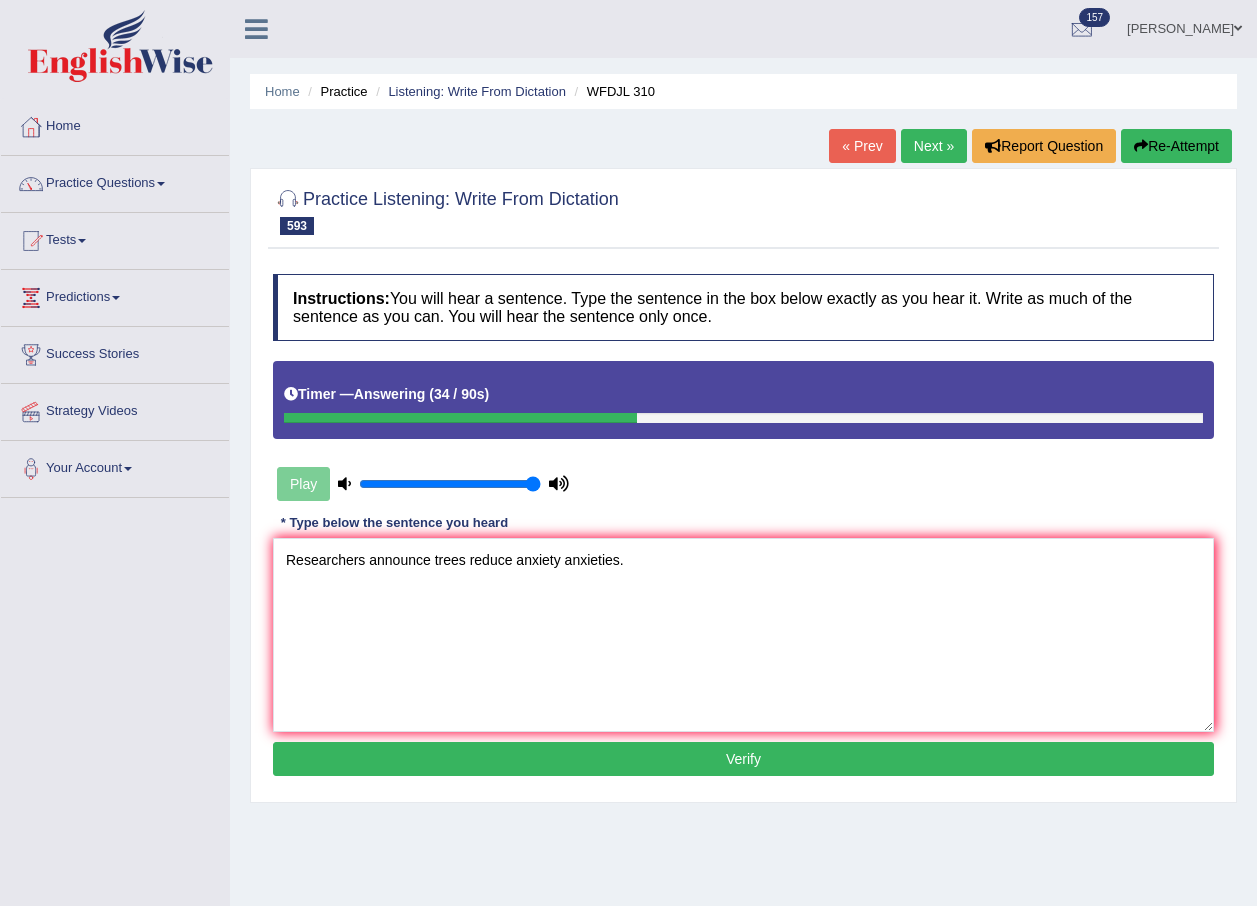 type on "Researchers announce trees reduce anxiety anxieties." 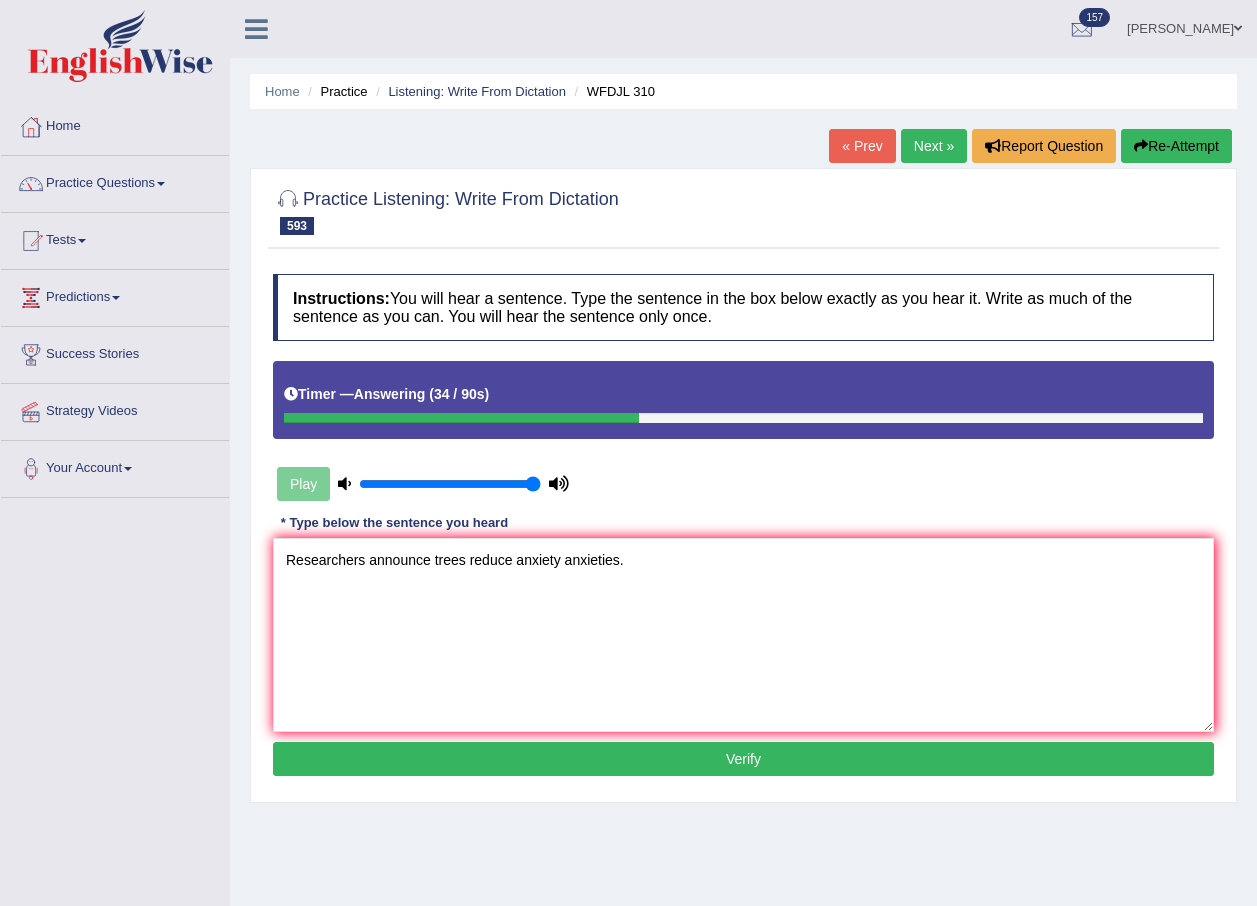 click on "Verify" at bounding box center (743, 759) 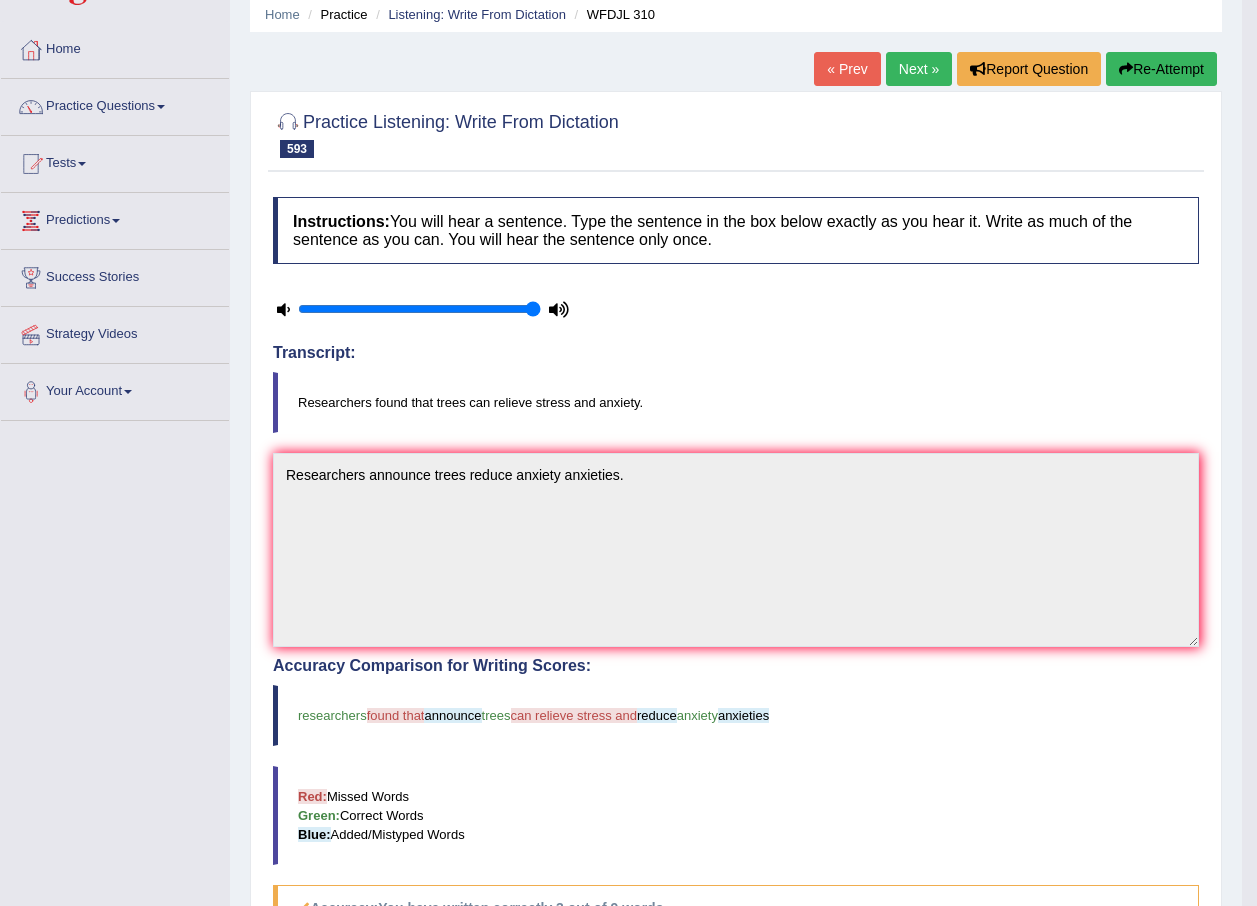 scroll, scrollTop: 0, scrollLeft: 0, axis: both 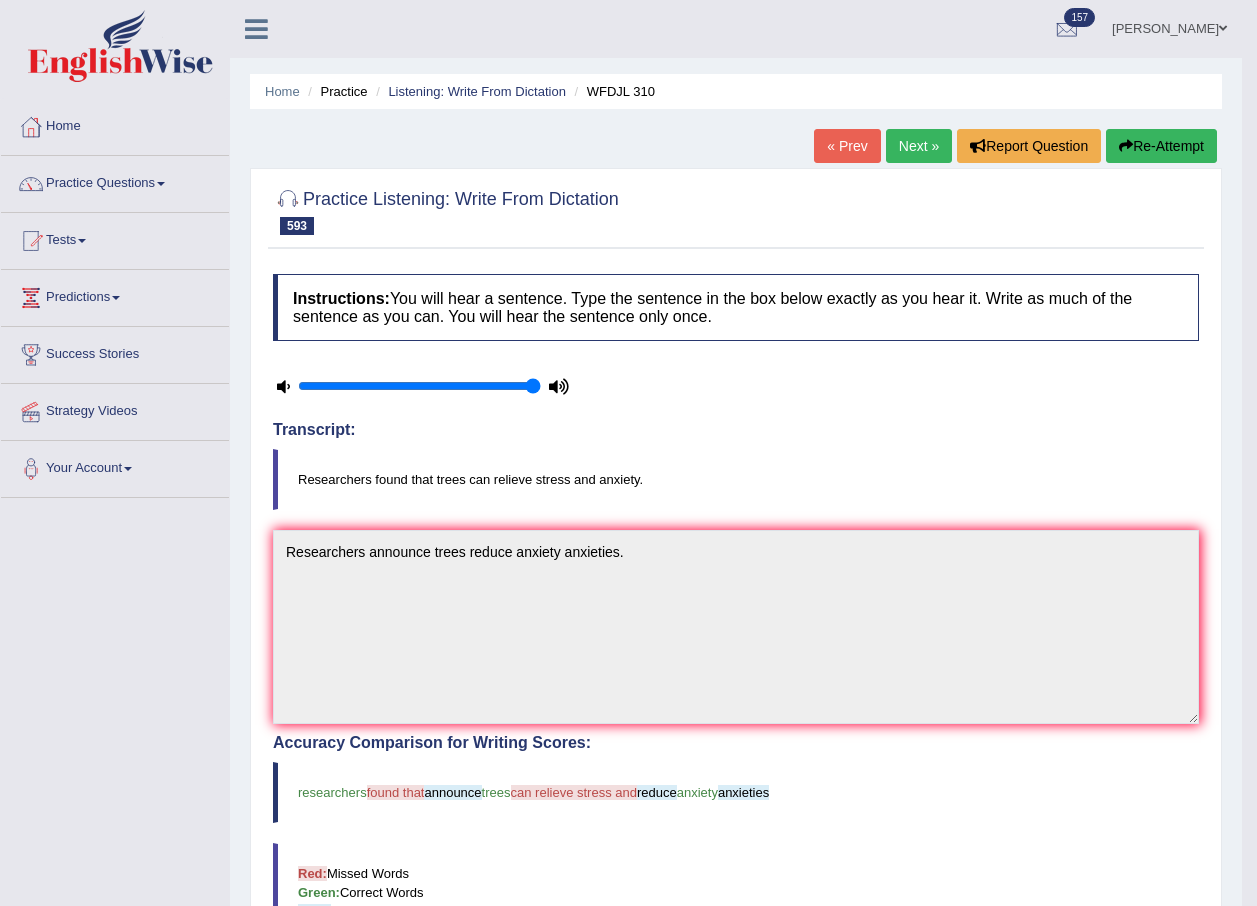 click on "Home
Practice
Listening: Write From Dictation
WFDJL 310
« Prev Next »  Report Question  Re-Attempt
Practice Listening: Write From Dictation
593
WFDJL 310
Instructions:  You will hear a sentence. Type the sentence in the box below exactly as you hear it. Write as much of the sentence as you can. You will hear the sentence only once.
Timer —  Answering   ( 34 / 90s ) Transcript: Researchers found that trees can relieve stress and anxiety. * Type below the sentence you heard Researchers announce trees reduce anxiety anxieties. Accuracy Comparison for Writing Scores: researchers  found that   announce  trees  can relieve stress and   reduce  anxiety  anxieties
Red:  Missed Words
Green:  Correct Words
Blue:  Added/Mistyped Words
Accuracy:" at bounding box center (736, 652) 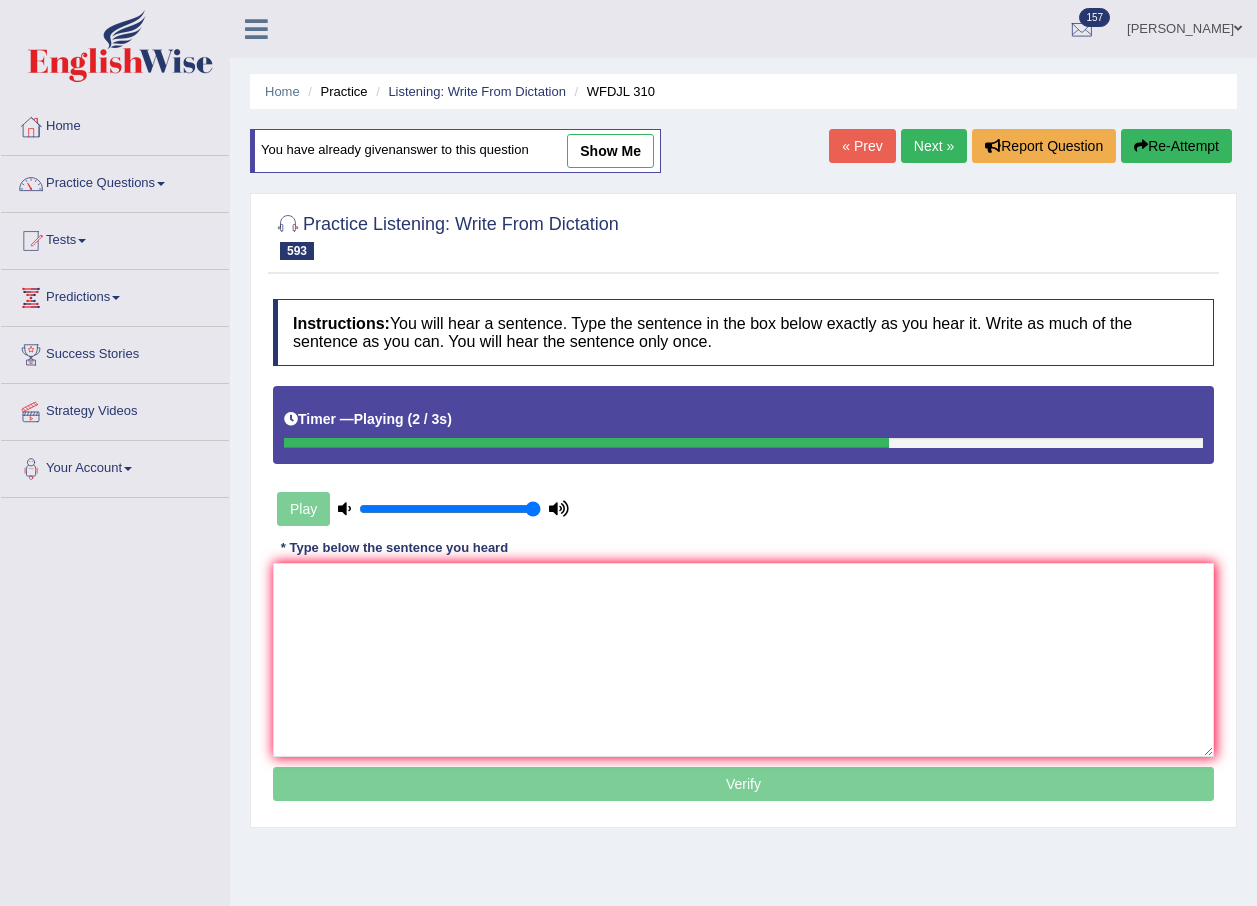 scroll, scrollTop: 0, scrollLeft: 0, axis: both 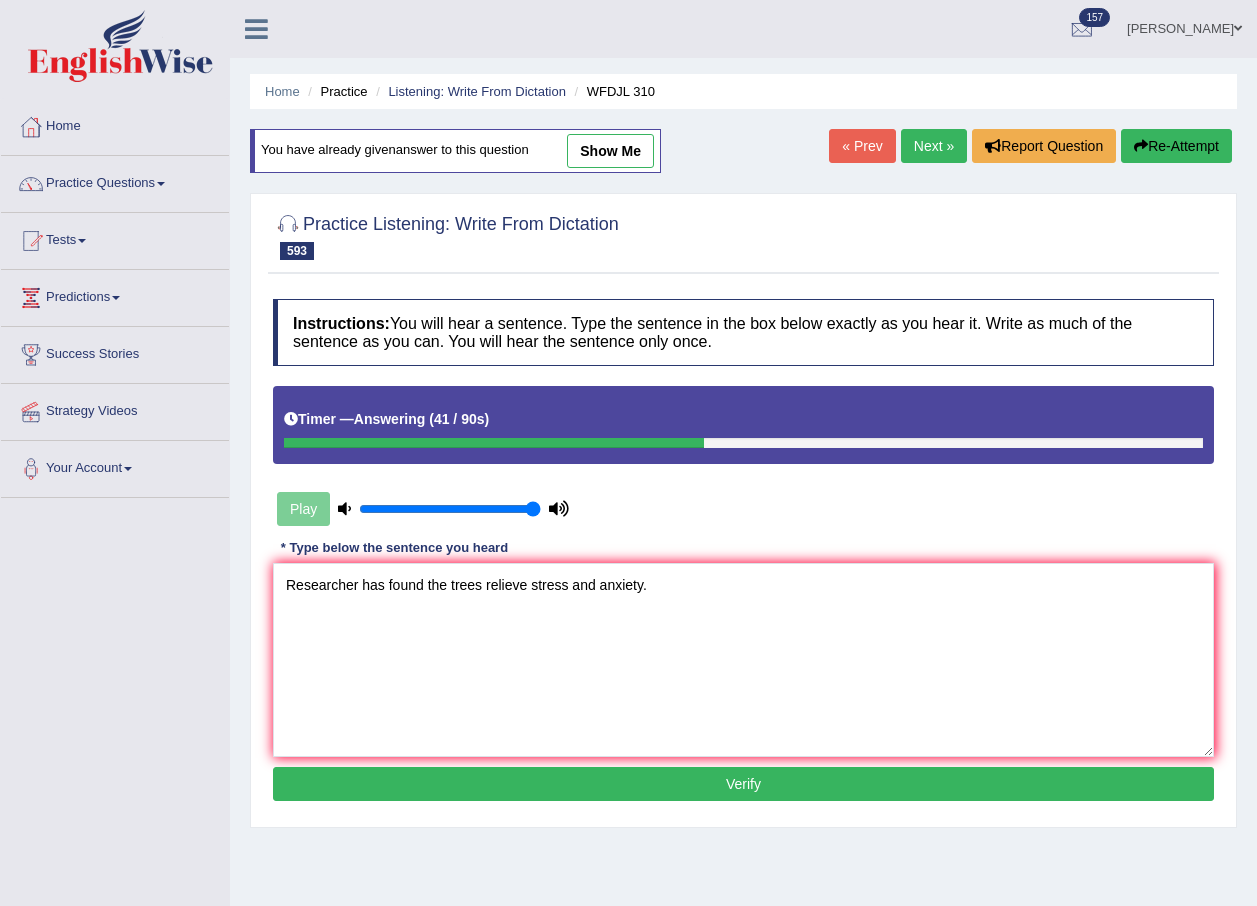 type on "Researcher has found the trees relieve stress and anxiety." 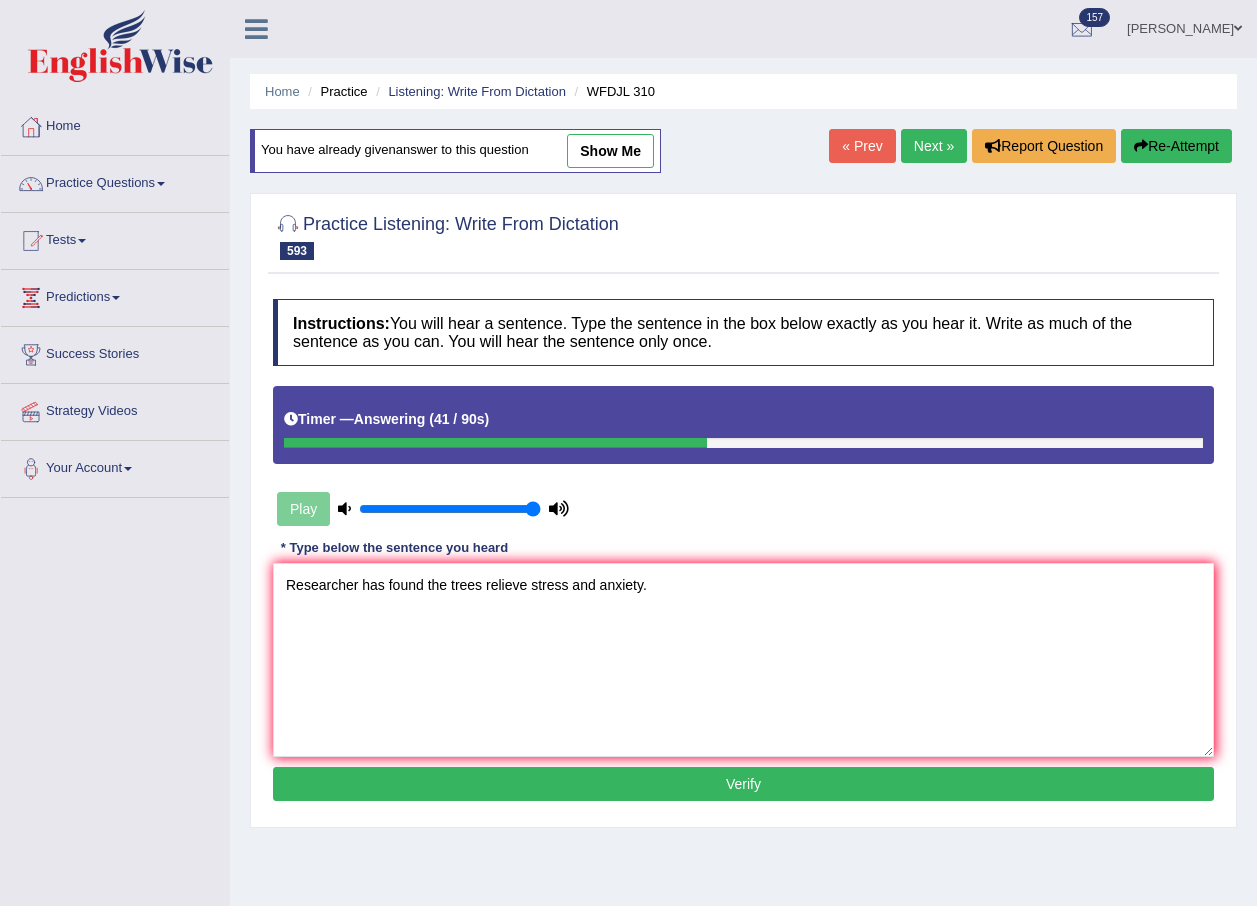 click on "Verify" at bounding box center (743, 784) 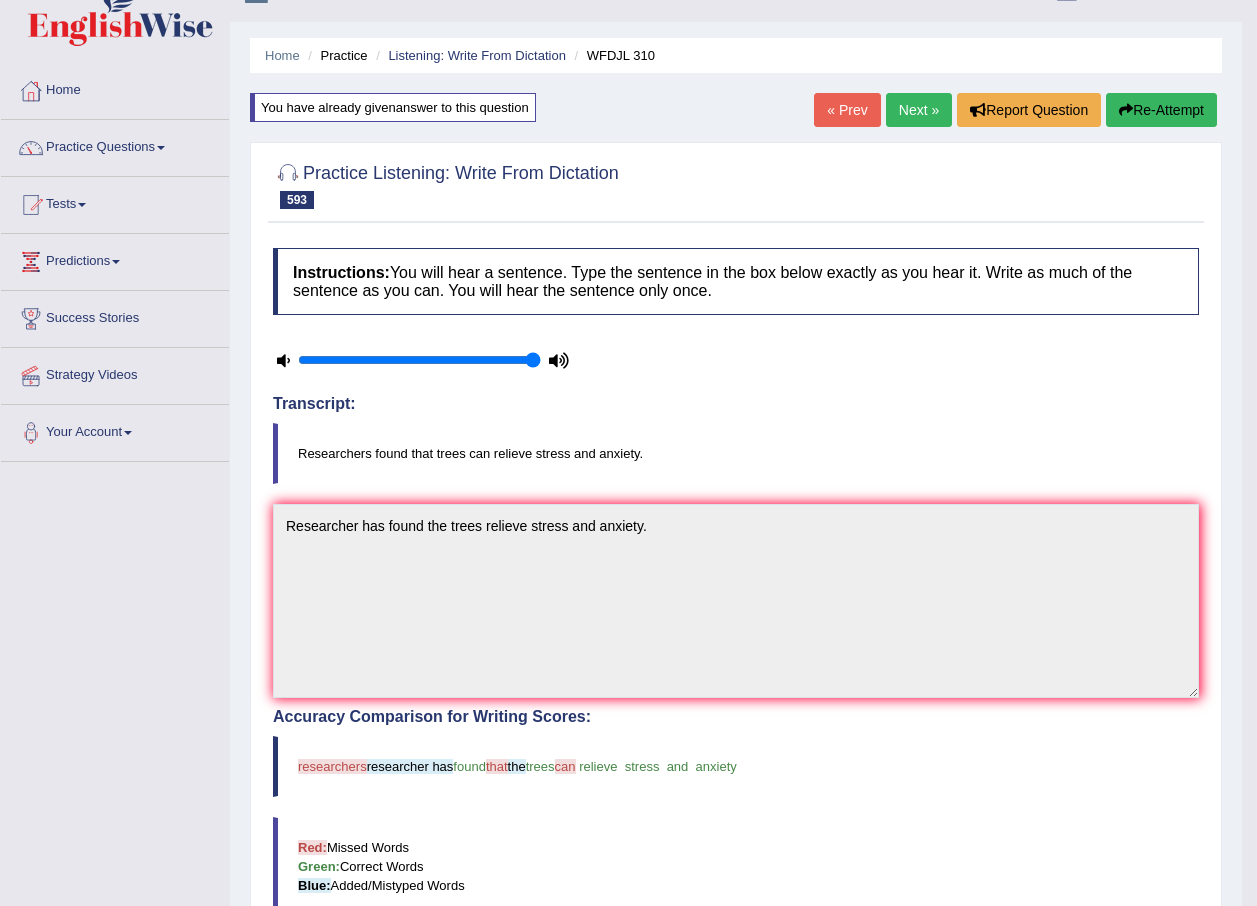 scroll, scrollTop: 0, scrollLeft: 0, axis: both 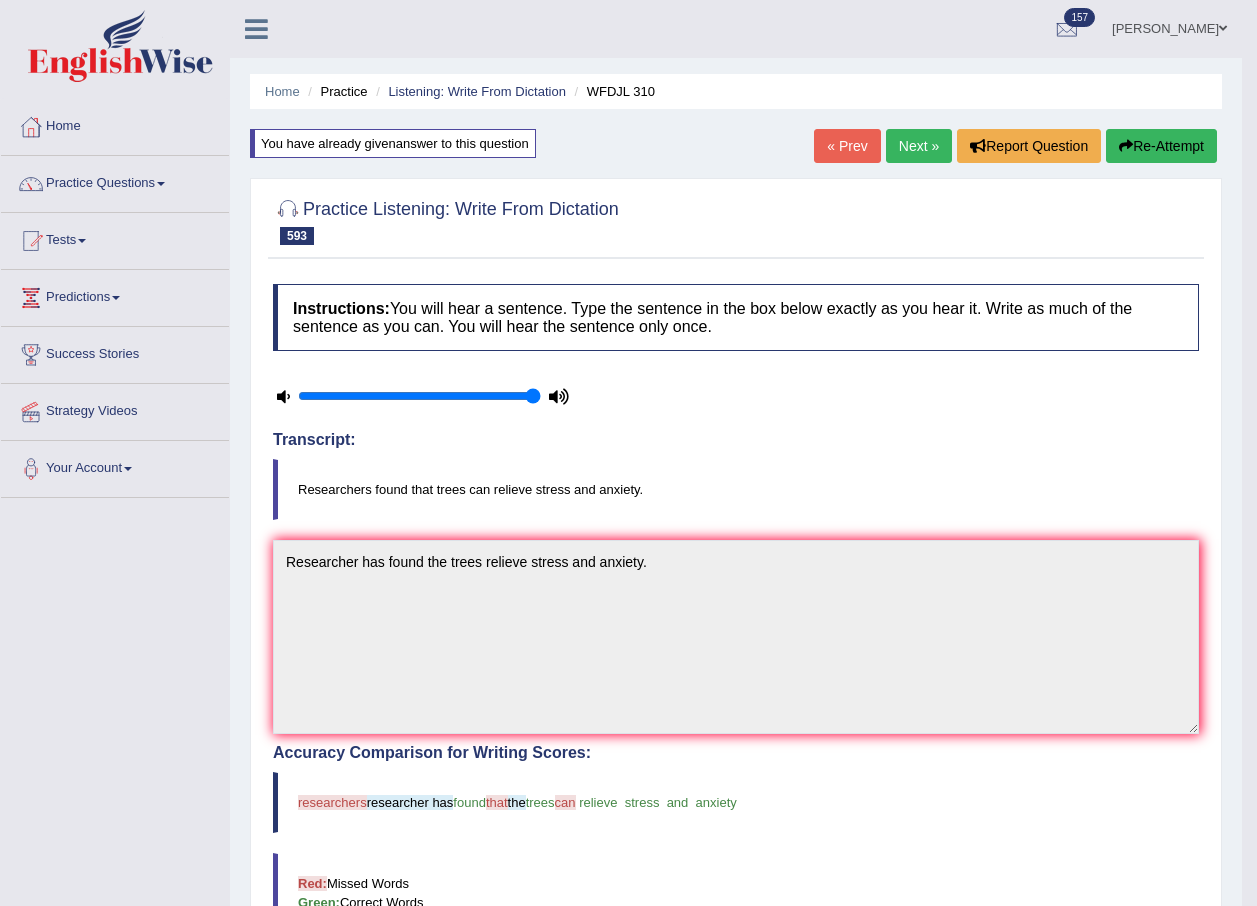 click on "Next »" at bounding box center (919, 146) 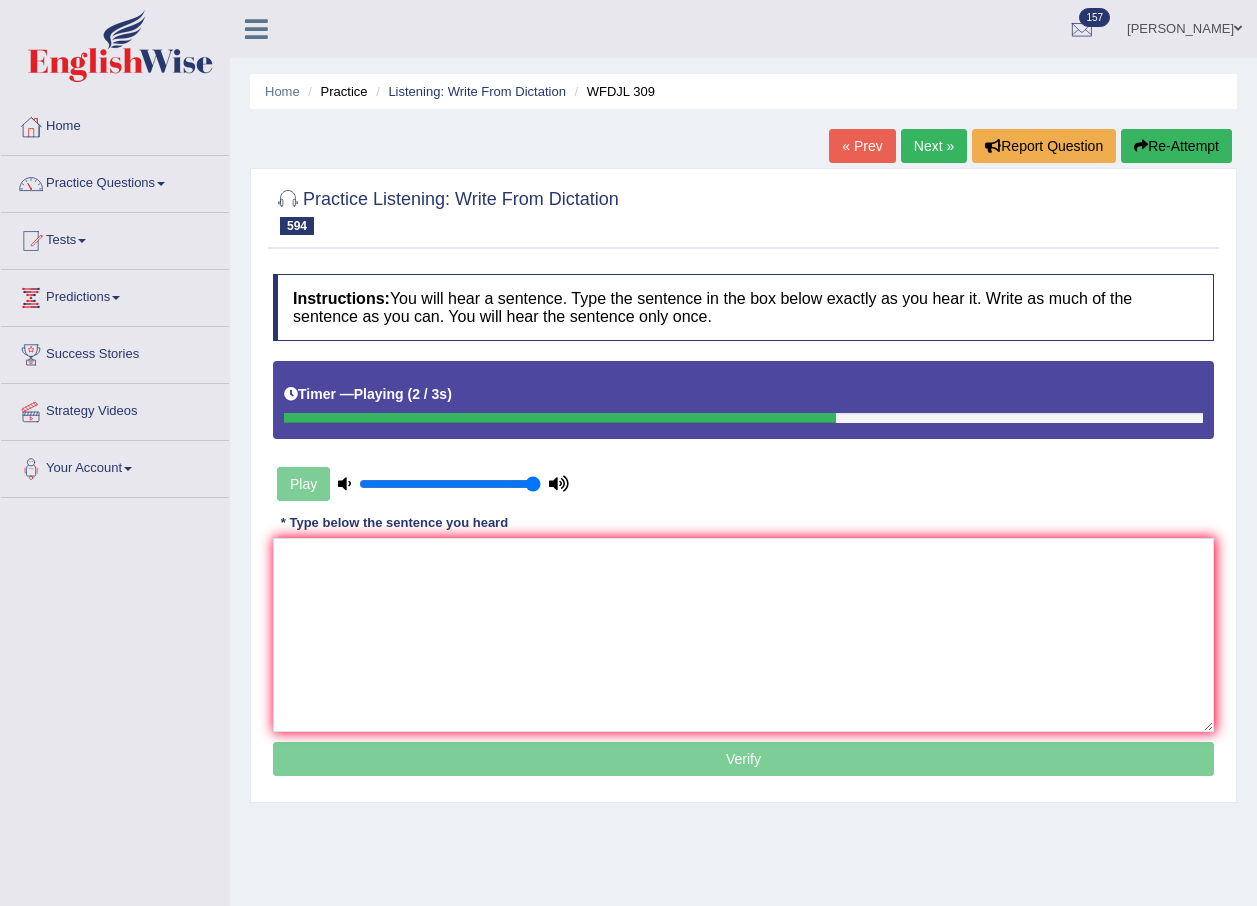 scroll, scrollTop: 0, scrollLeft: 0, axis: both 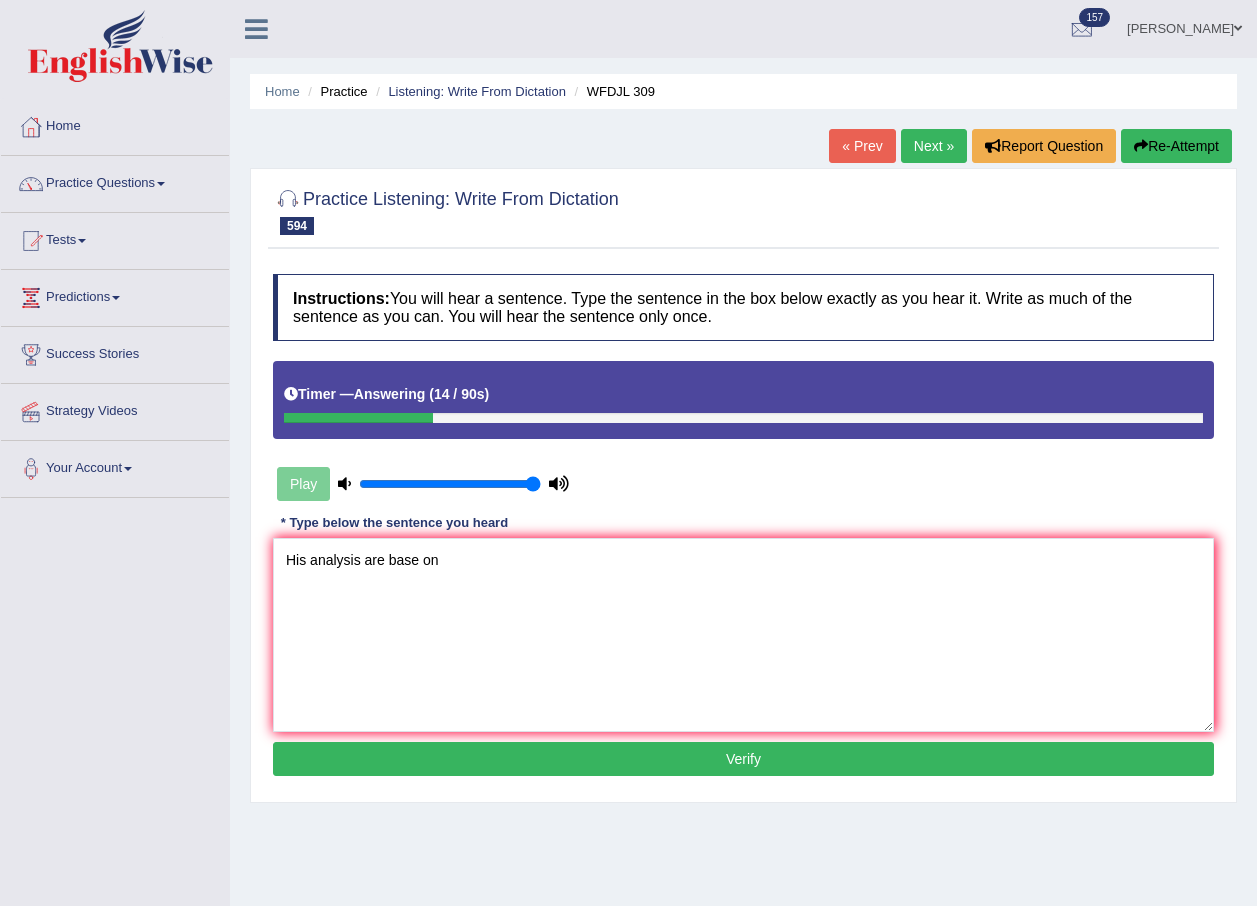 type on "His analysis are base on" 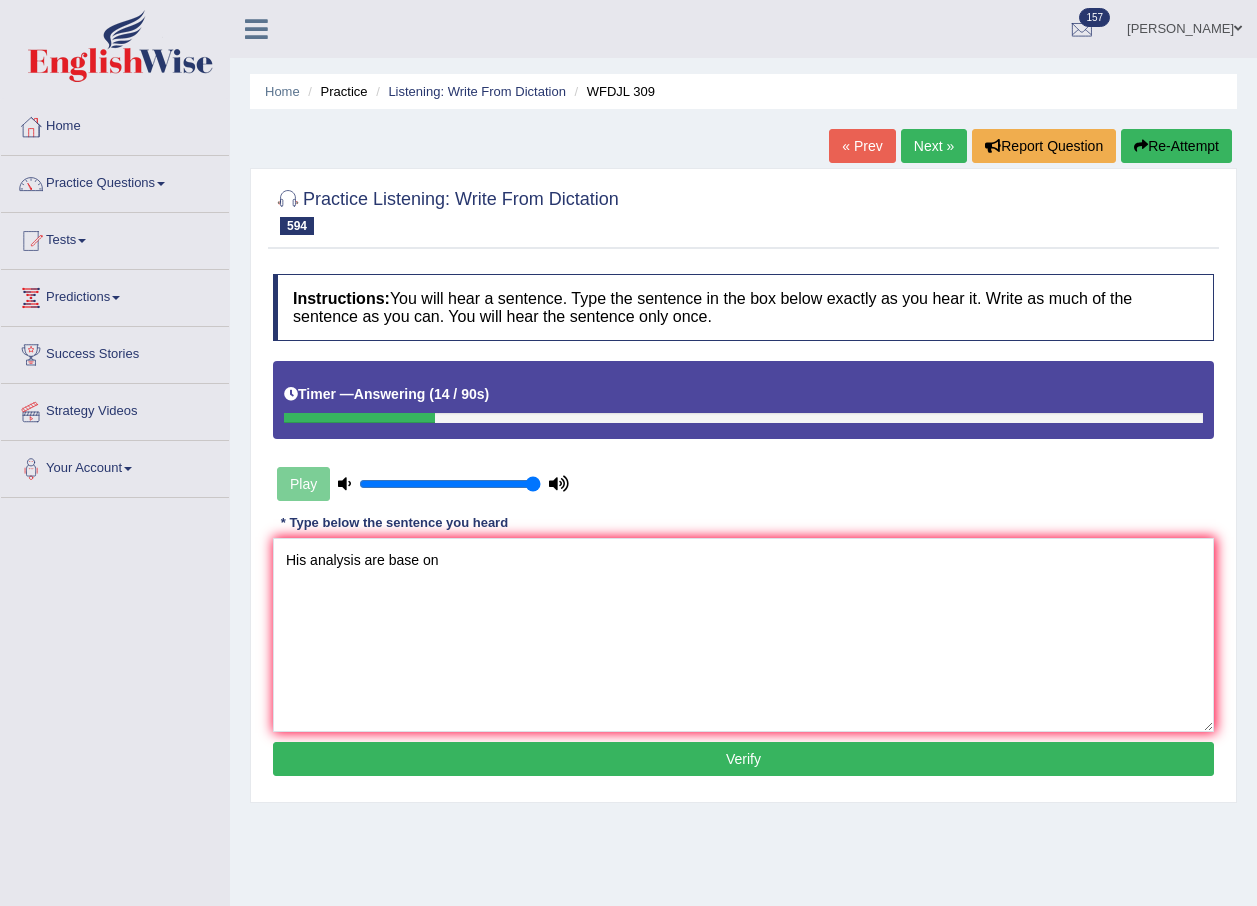 click on "Re-Attempt" at bounding box center (1176, 146) 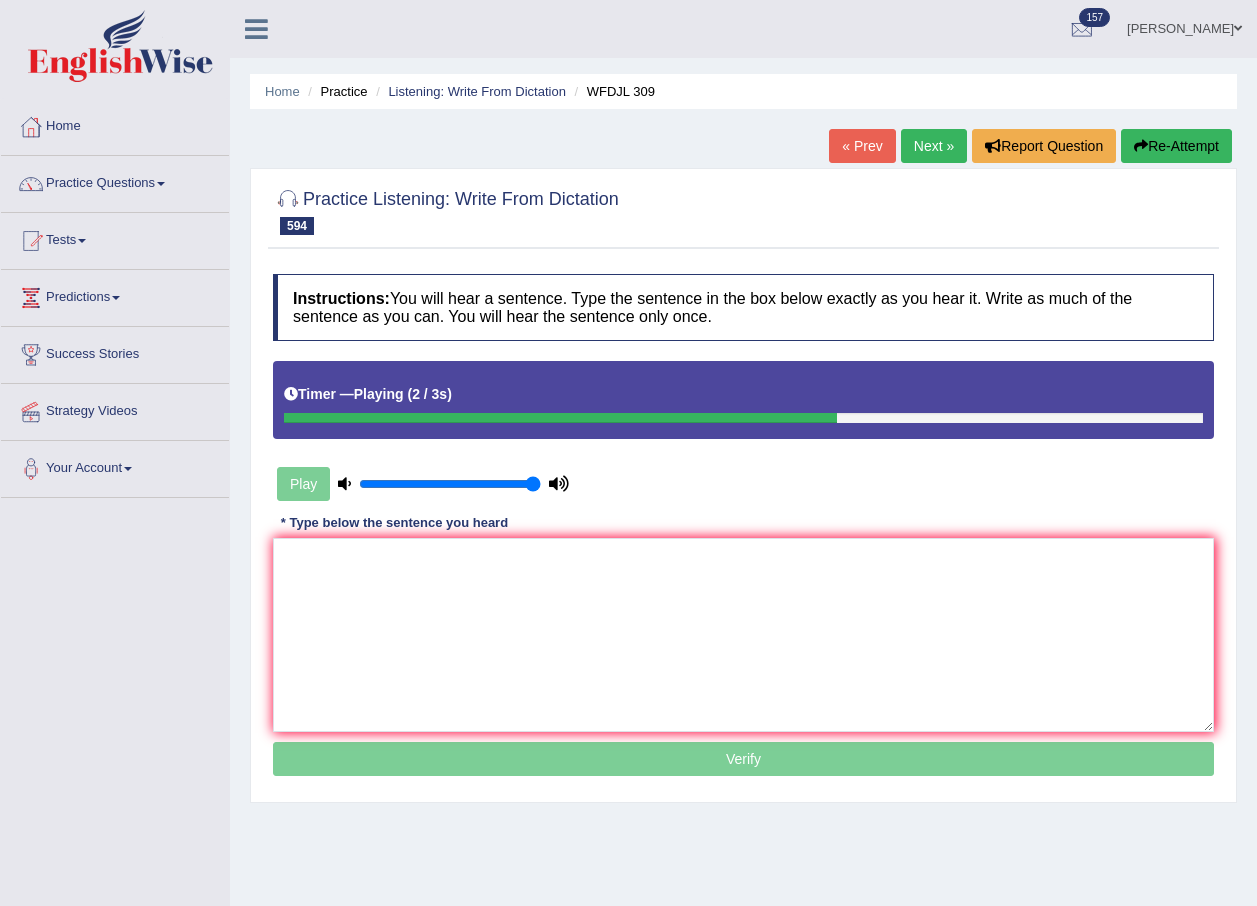scroll, scrollTop: 0, scrollLeft: 0, axis: both 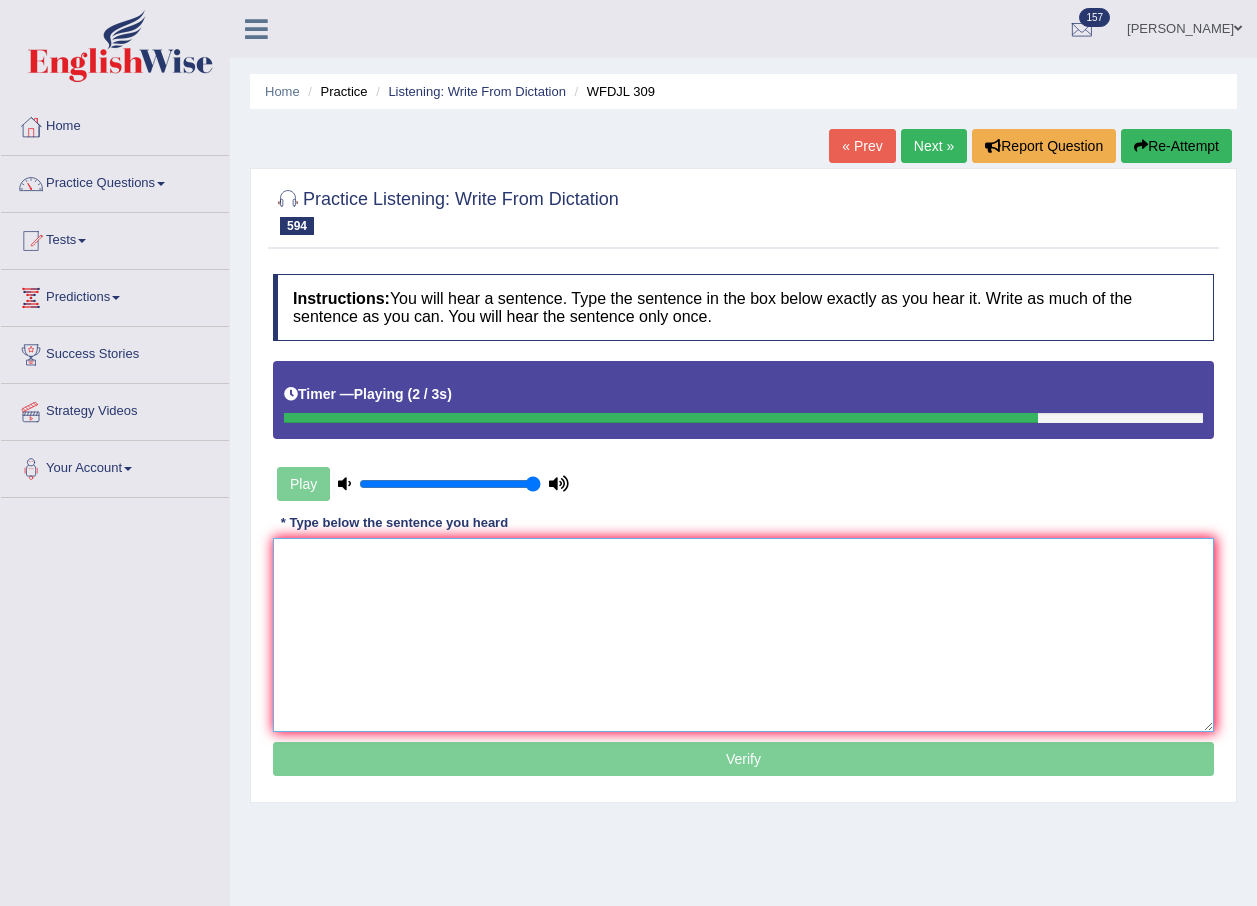 click at bounding box center [743, 635] 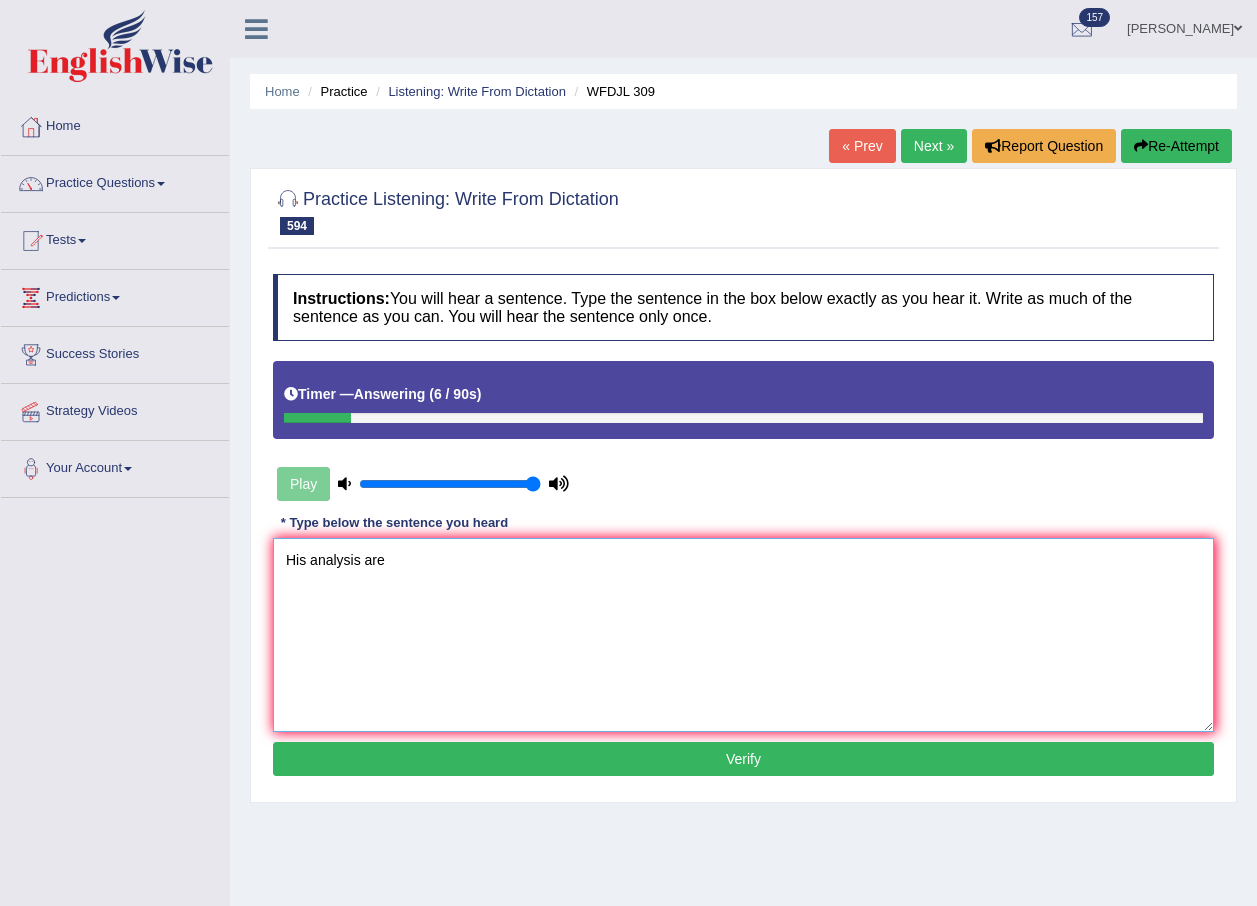 type on "His analysis are" 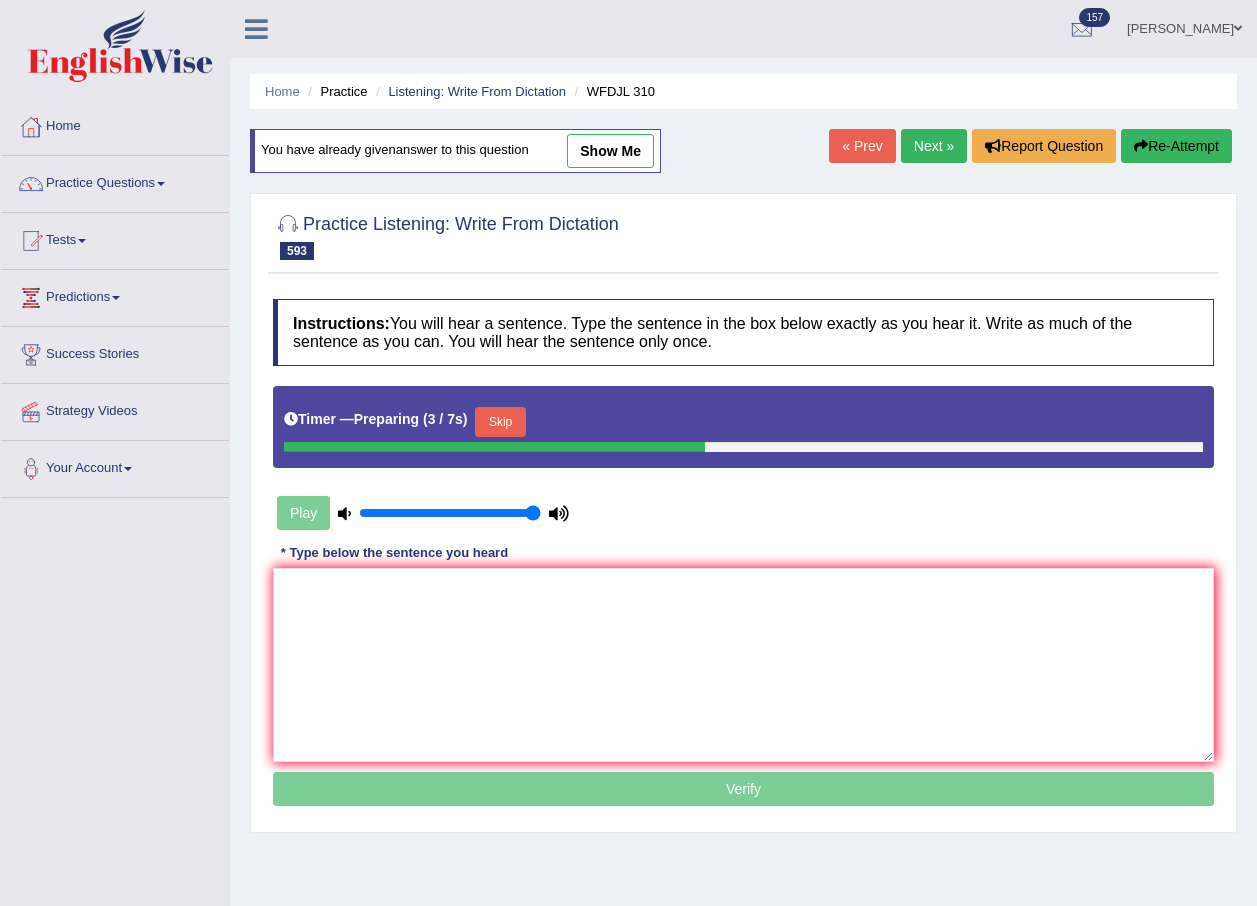 scroll, scrollTop: 0, scrollLeft: 0, axis: both 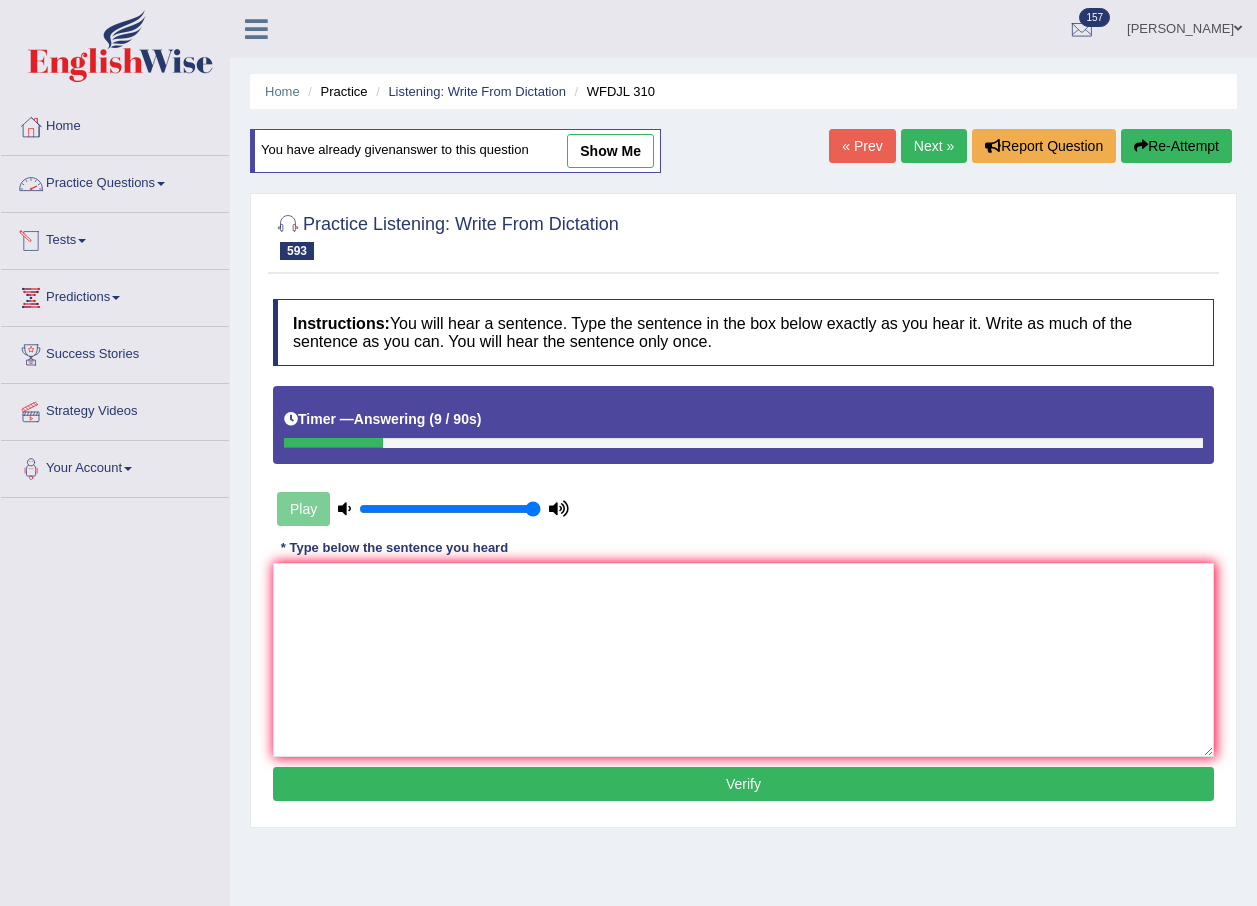 click on "Practice Questions" at bounding box center (115, 181) 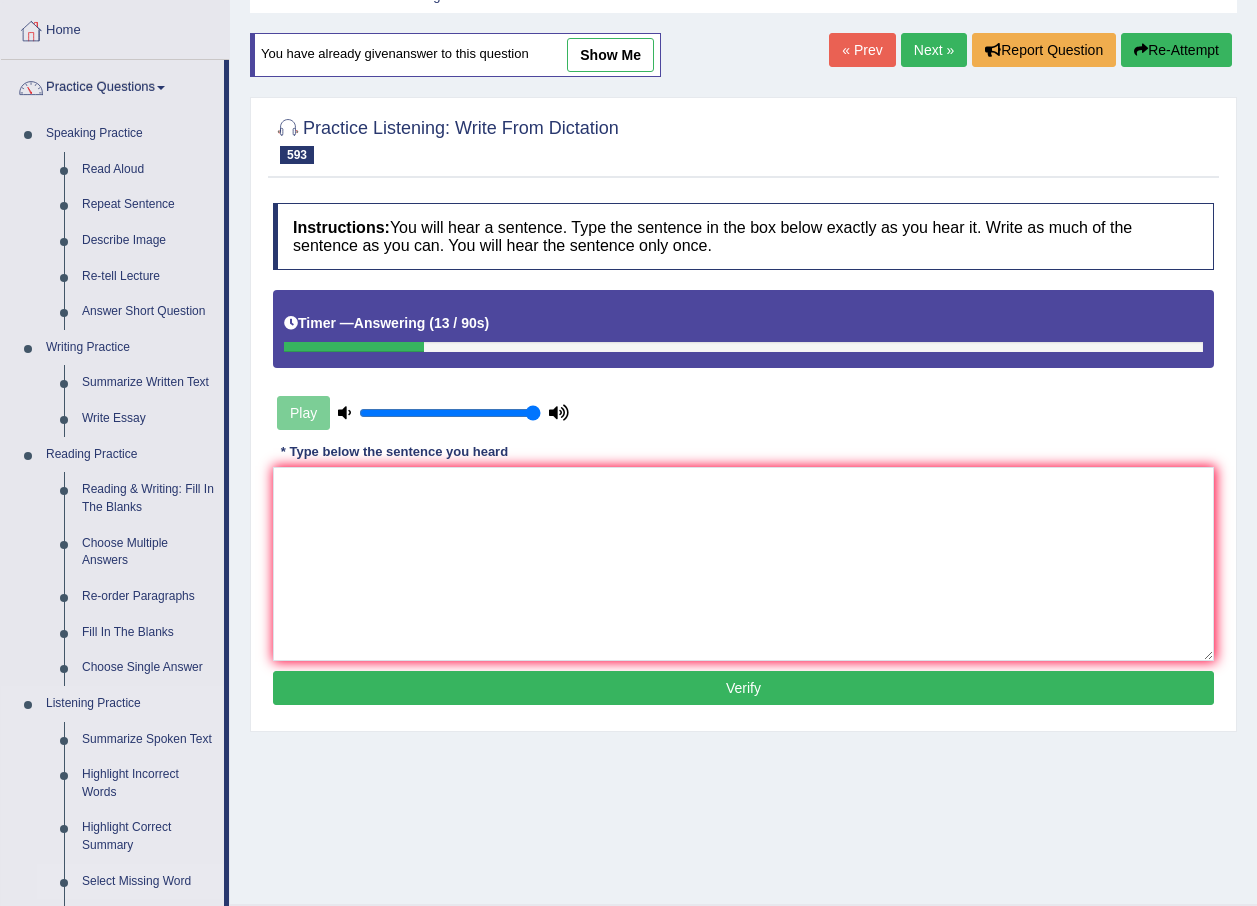 scroll, scrollTop: 0, scrollLeft: 0, axis: both 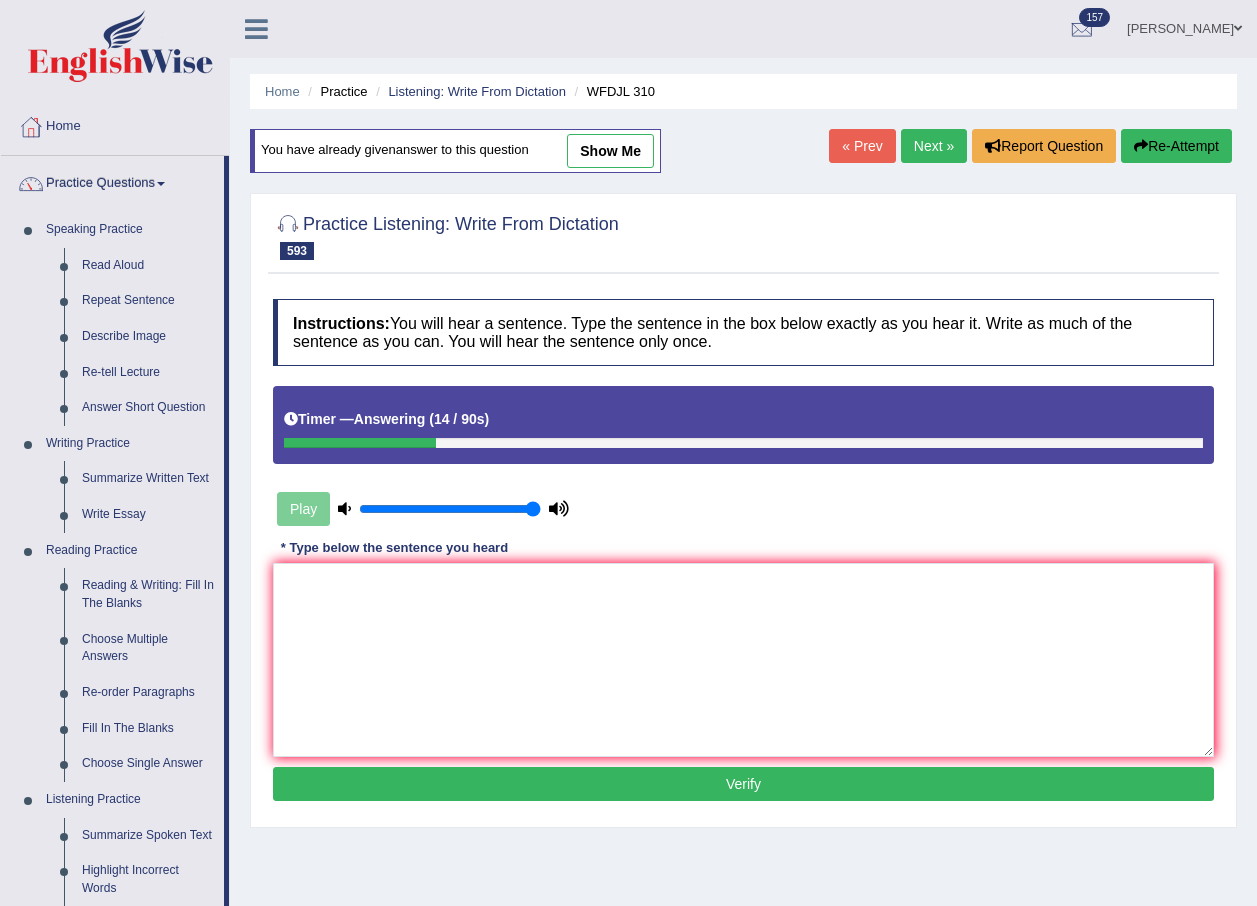 click on "Kalsang Dolker" at bounding box center (1184, 26) 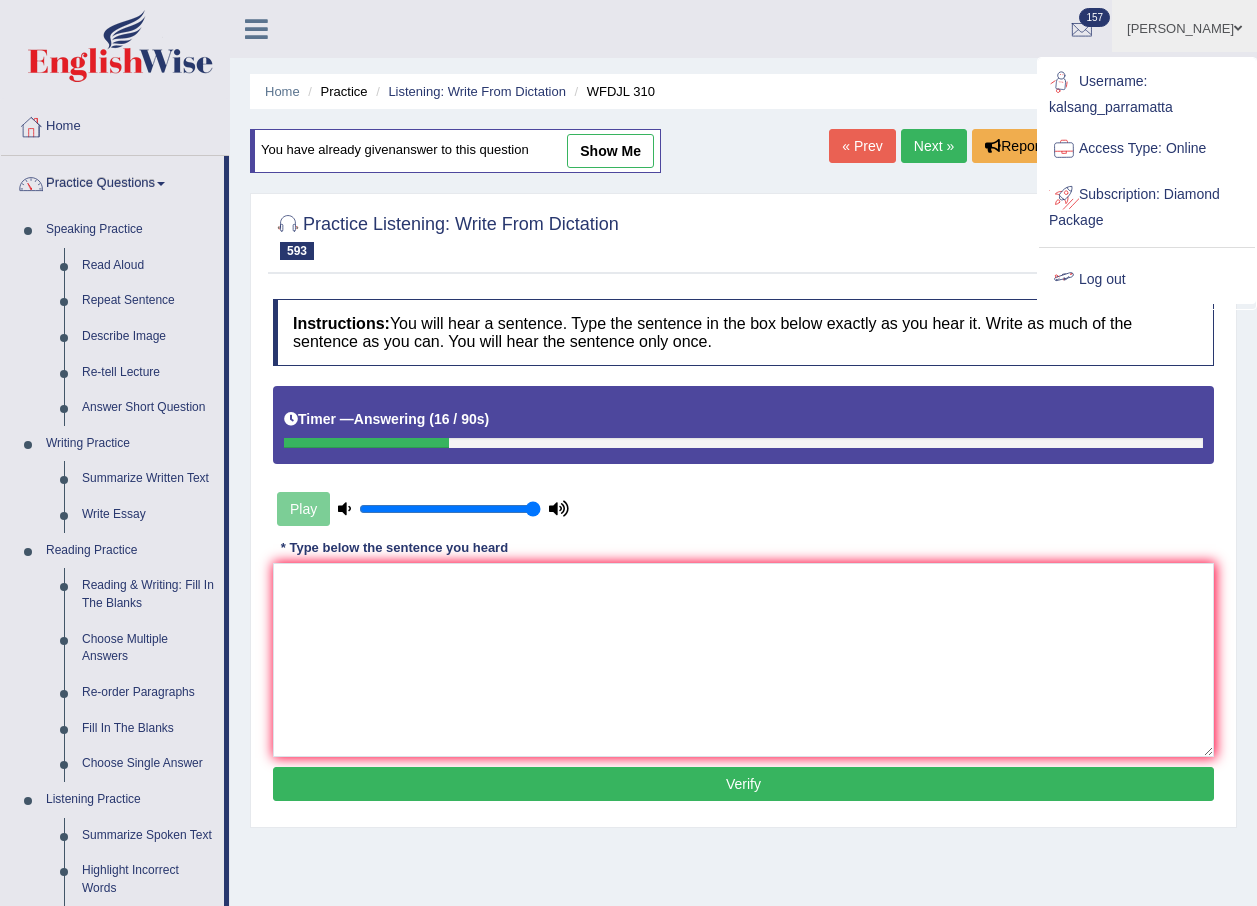 click on "Log out" at bounding box center (1147, 280) 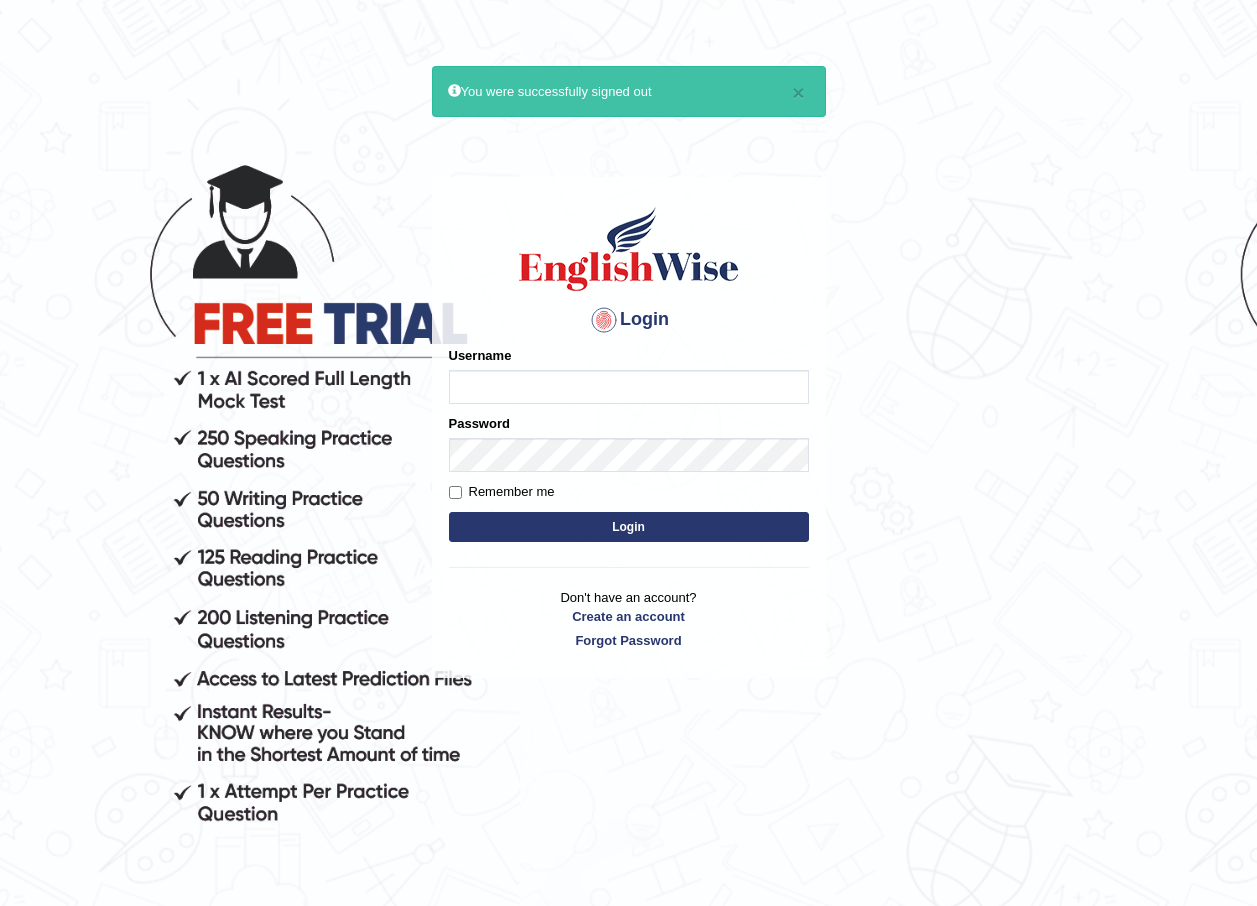 scroll, scrollTop: 0, scrollLeft: 0, axis: both 